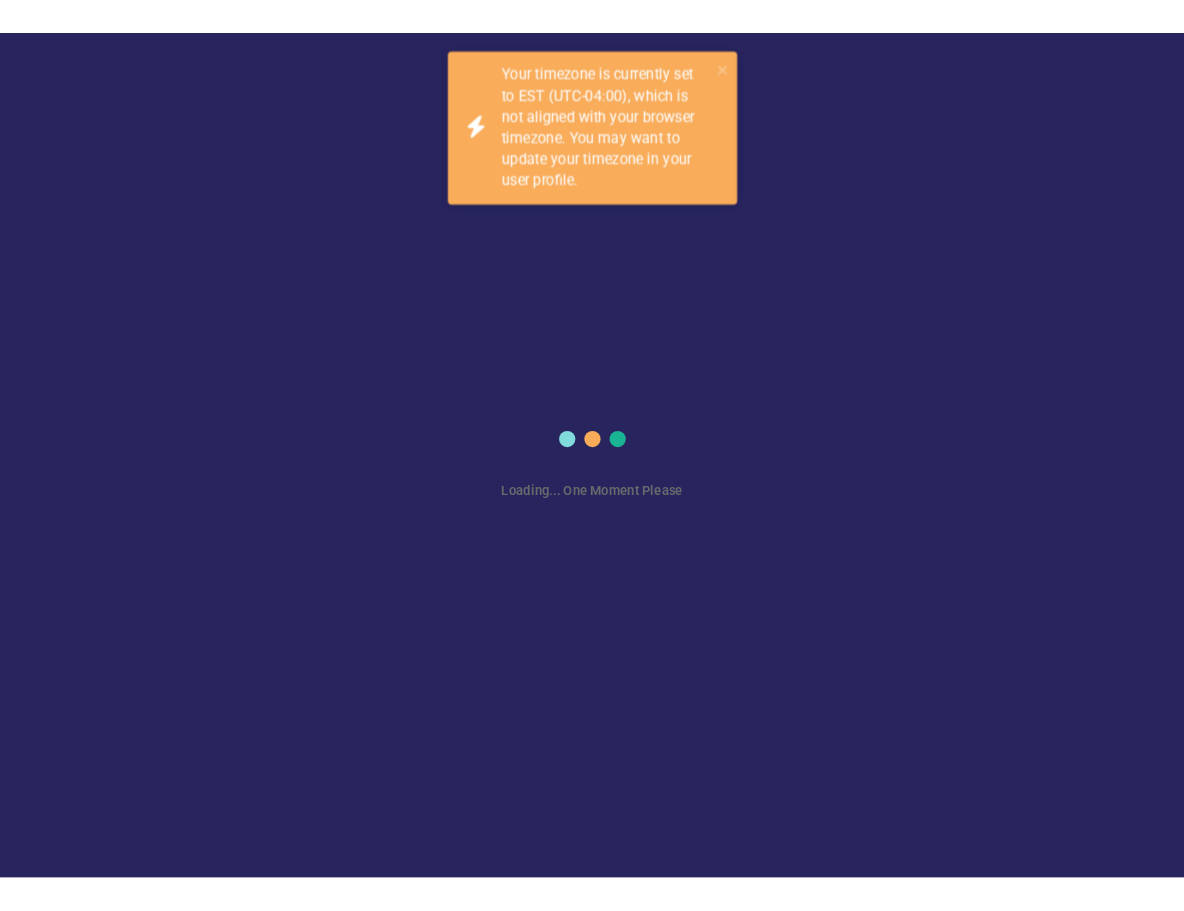 scroll, scrollTop: 0, scrollLeft: 0, axis: both 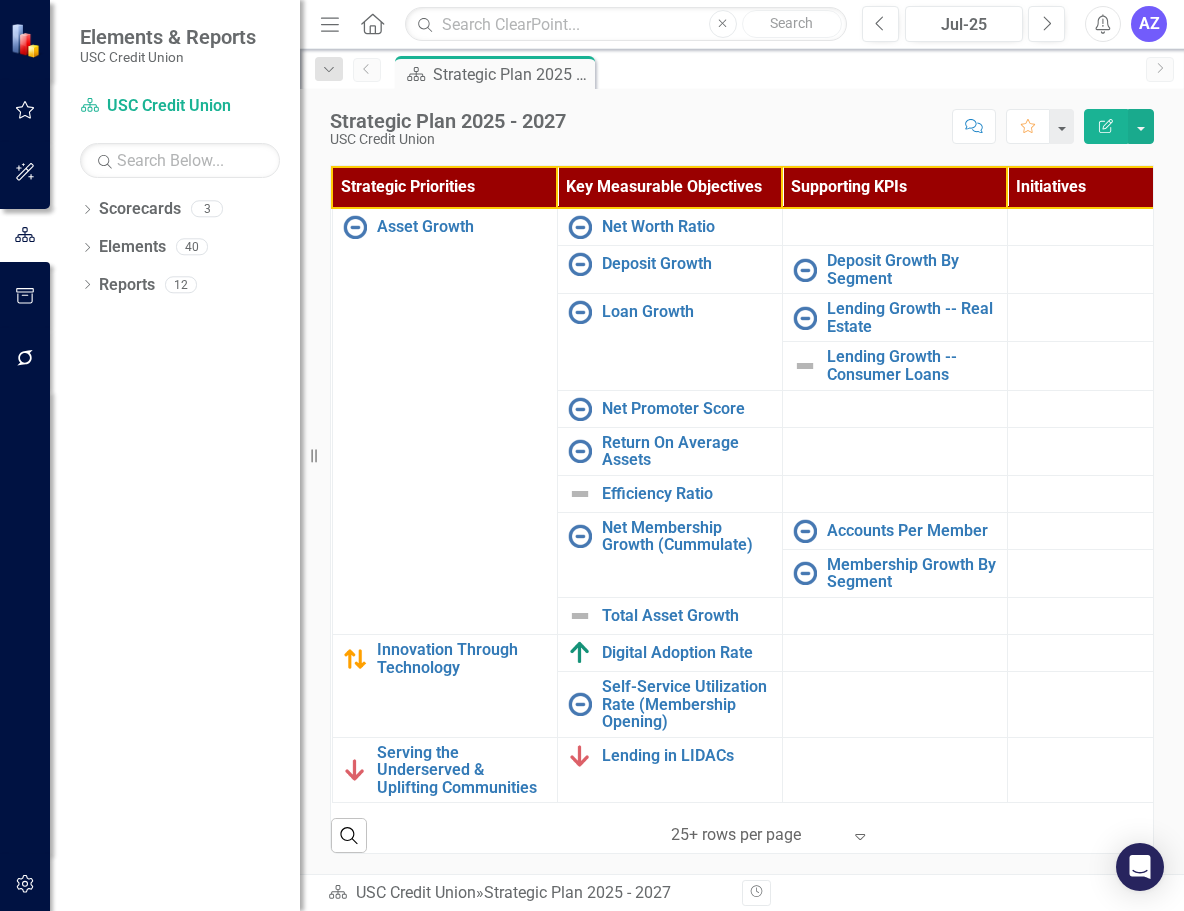 click on "Dropdown Scorecards 3 Dropdown USC Credit Union Child Scorecard Template  ✈️ Upward Airlines Corporate Dropdown Elements 40 Dropdown Strategic Priority Strategic Priorities 5 Asset Growth Innovation Through Technology  Workplace of Choice We will be a great place to work by creating a culture of transparency, engagement, clarity, and accountability Serving the Underserved & Uplifting Communities Dropdown Key Measurable Objective Key Measurable Objectives 25 Status Snapshot: Objective Status Snapshot: Measure Status Snapshot: Initiative Status Snapshot: Milestones Net Worth Ratio Net Membership Growth Deposit Growth By Segment Deposit Growth Lending Growth -- Real Estate Business Services Growth Lending Growth -- Consumer Loans Loan Growth Accounts Per Member Membership Growth By Segment Net Promoter Score Digital Adoption Rate  Return On Average Assets Efficiency Ratio Deliquency + Charge-Offs Net Membership Growth (Cummulate) Total Asset Growth Turnaround Time HE Turnaround Time Lending in LIDACs 10" at bounding box center [175, 552] 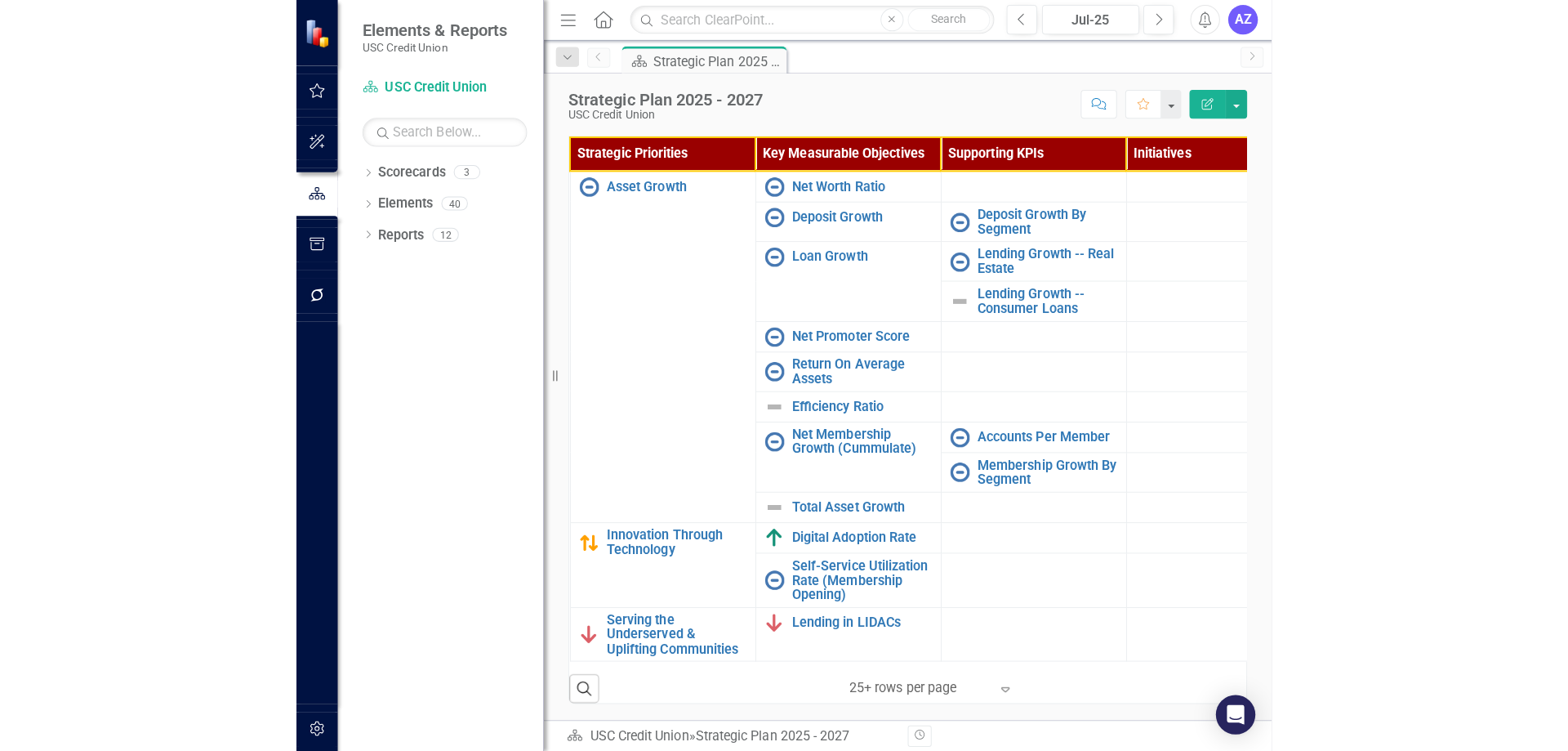 scroll, scrollTop: 402, scrollLeft: 0, axis: vertical 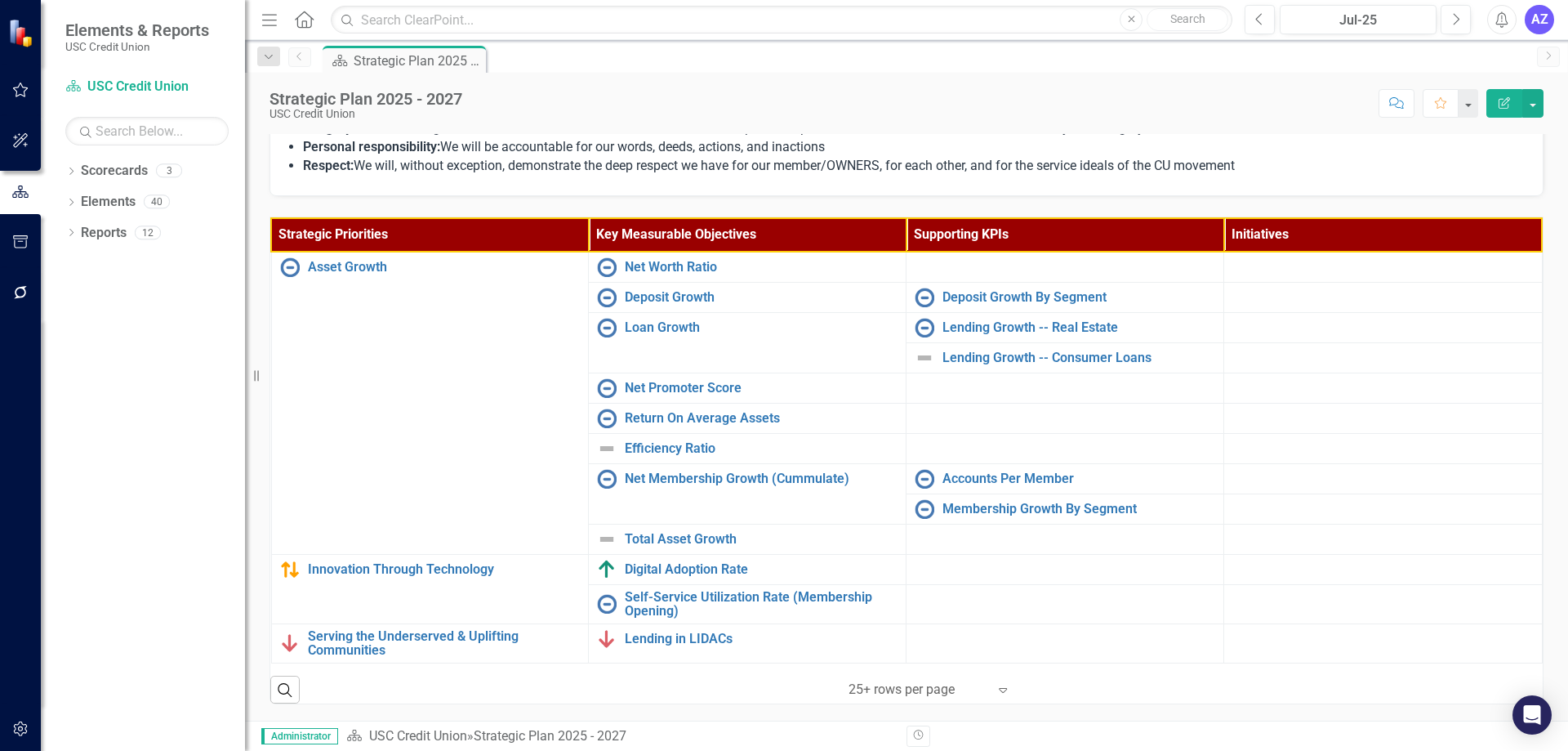 click on "Dropdown Scorecards 3 Dropdown USC Credit Union Child Scorecard Template  ✈️ Upward Airlines Corporate Dropdown Elements 40 Dropdown Strategic Priority Strategic Priorities 5 Asset Growth Innovation Through Technology  Workplace of Choice We will be a great place to work by creating a culture of transparency, engagement, clarity, and accountability Serving the Underserved & Uplifting Communities Dropdown Key Measurable Objective Key Measurable Objectives 25 Status Snapshot: Objective Status Snapshot: Measure Status Snapshot: Initiative Status Snapshot: Milestones Net Worth Ratio Net Membership Growth Deposit Growth By Segment Deposit Growth Lending Growth -- Real Estate Business Services Growth Lending Growth -- Consumer Loans Loan Growth Accounts Per Member Membership Growth By Segment Net Promoter Score Digital Adoption Rate  Return On Average Assets Efficiency Ratio Deliquency + Charge-Offs Net Membership Growth (Cummulate) Total Asset Growth Turnaround Time HE Turnaround Time Lending in LIDACs 10" at bounding box center [143, 454] 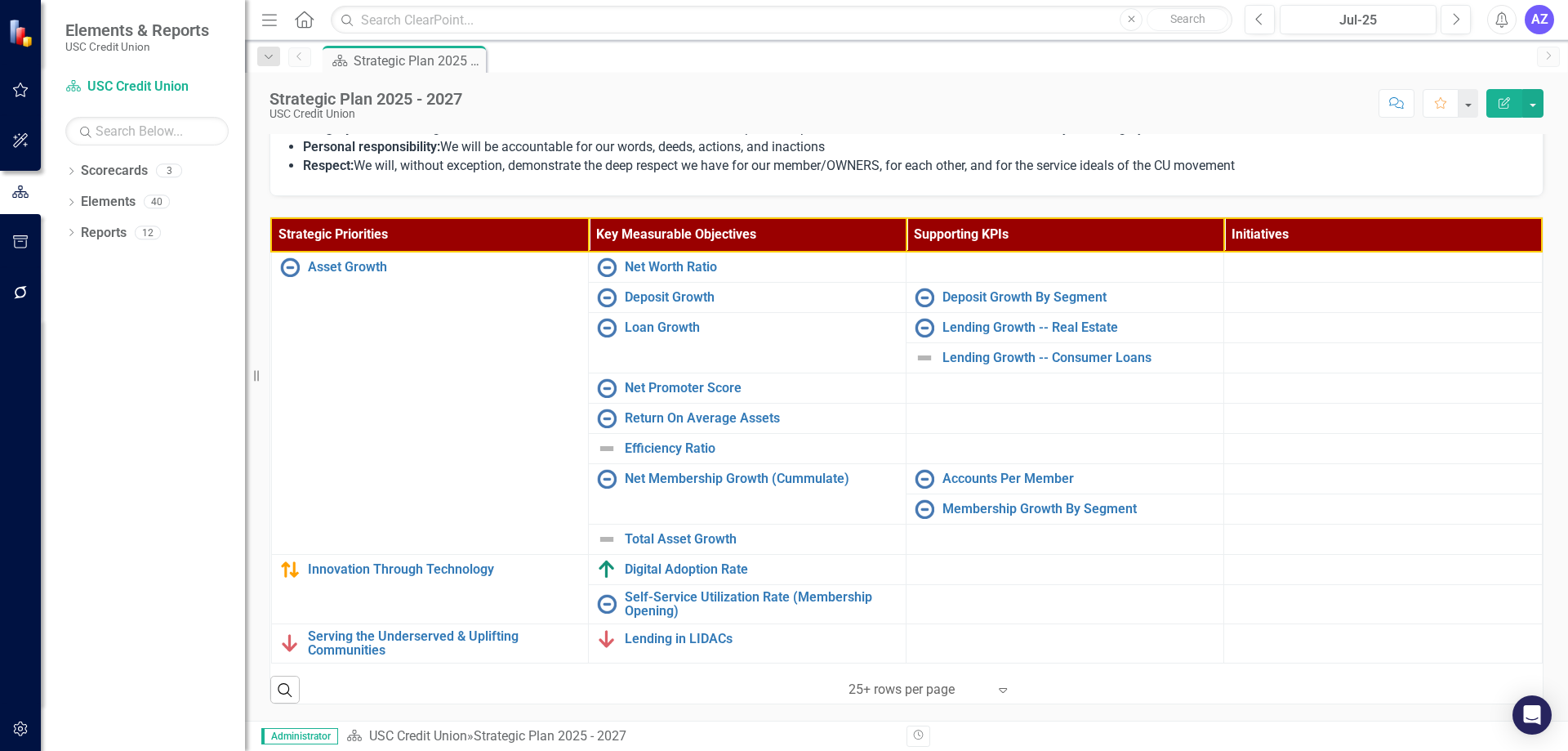 click on "Dropdown Search Scorecard Strategic Plan 2025 - 2027 Pin Previous Scorecard Strategic Plan 2025 - 2027 Pin Next" at bounding box center (906, 56) 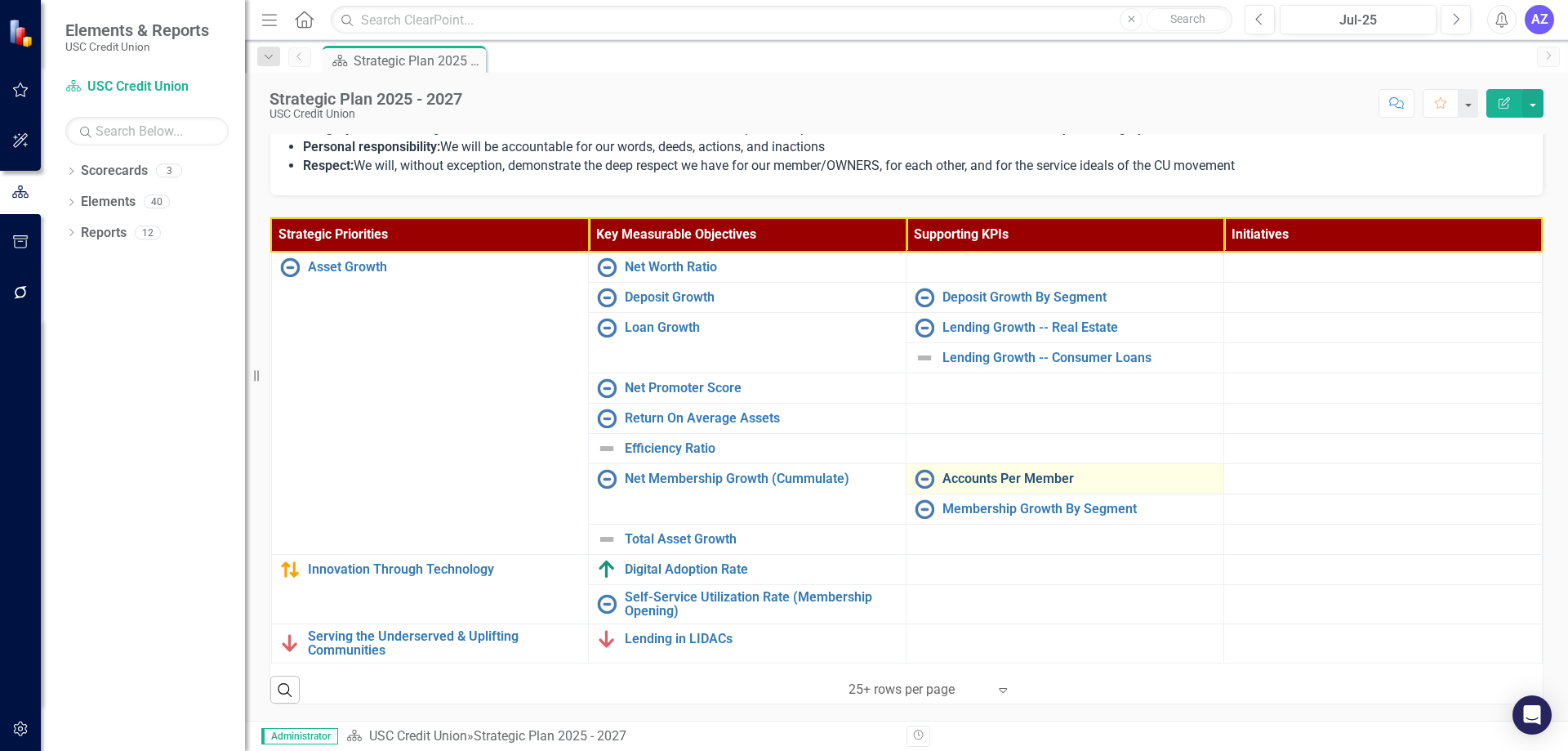 click on "Accounts Per Member" at bounding box center [1079, 479] 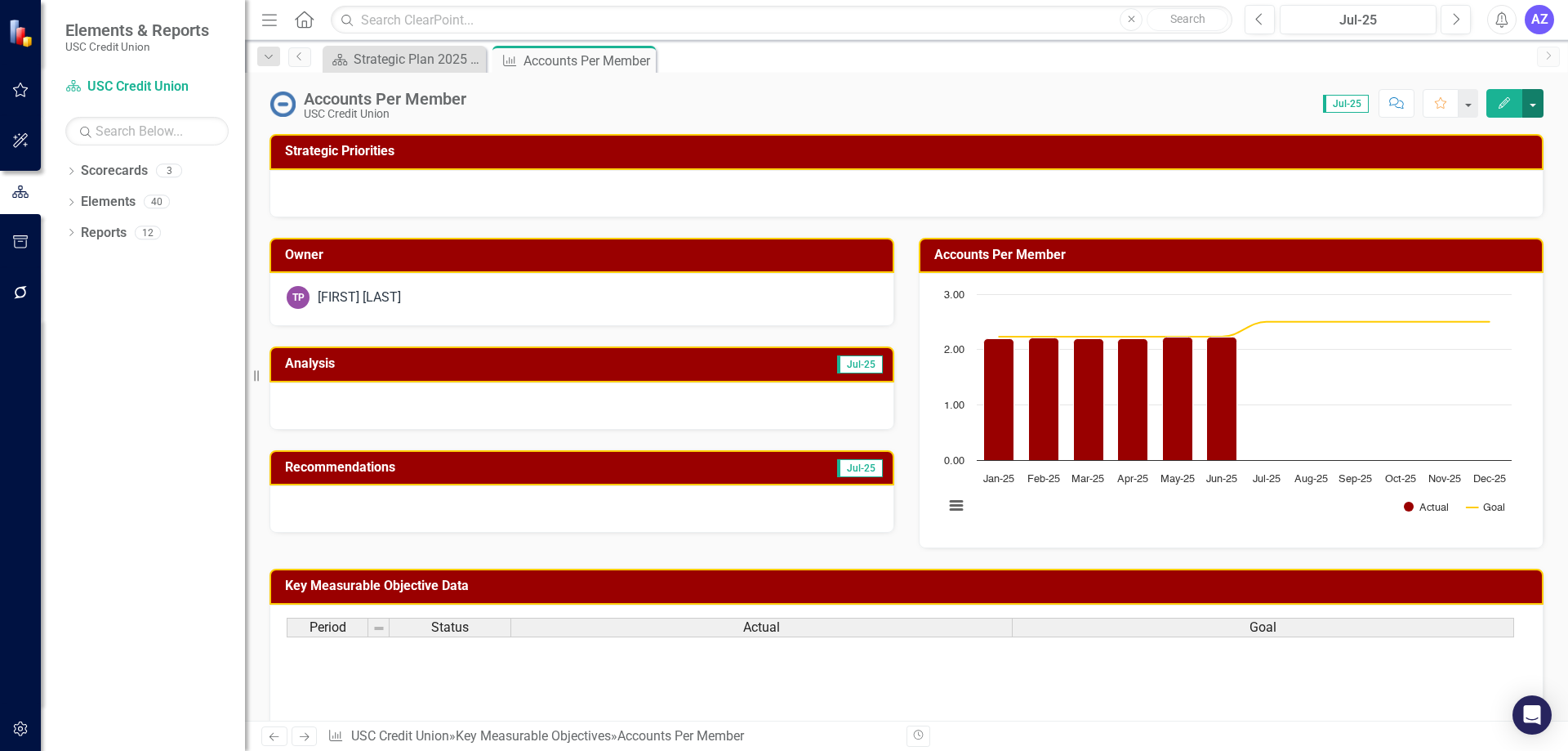click at bounding box center (1533, 103) 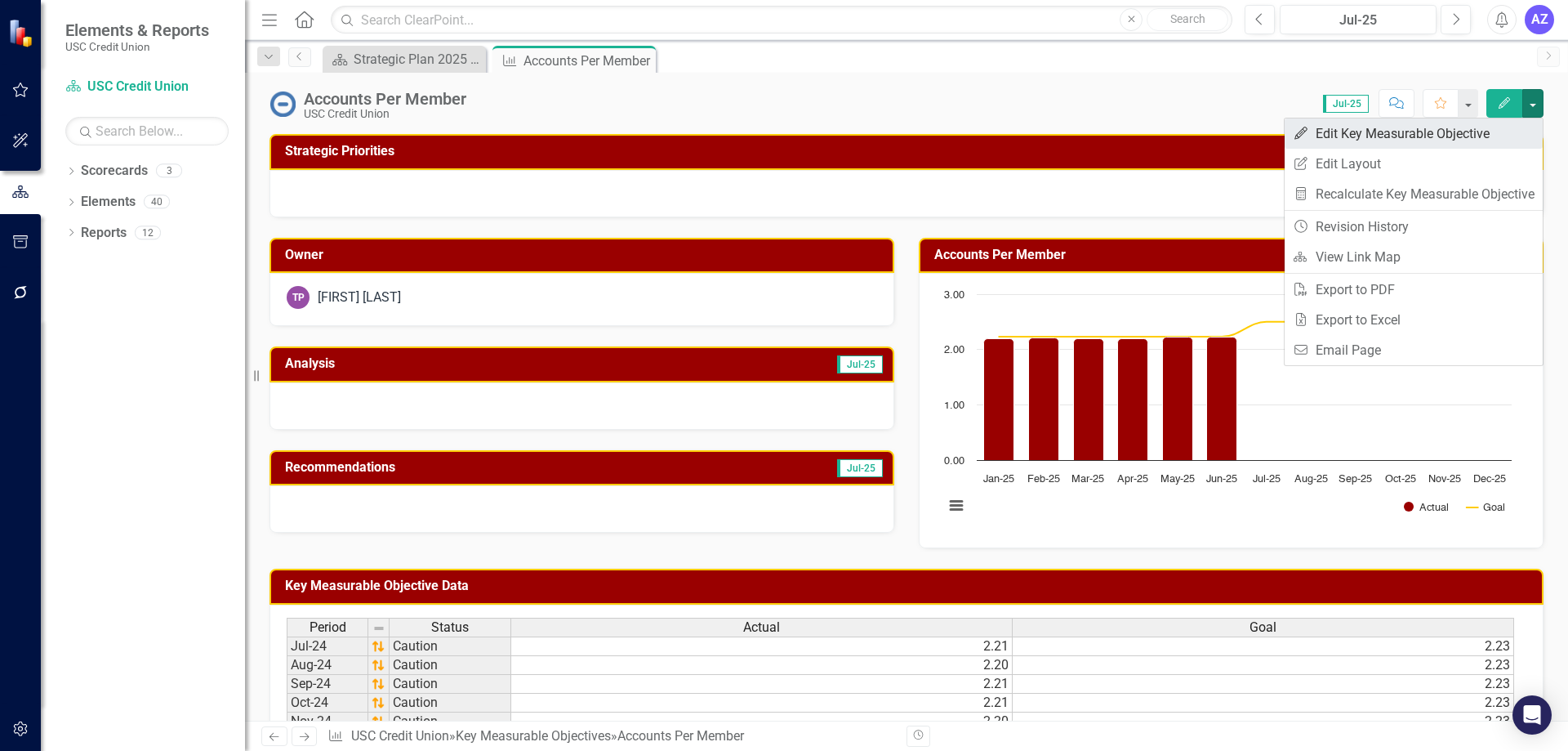 click on "Edit Edit Key Measurable Objective" at bounding box center (1414, 133) 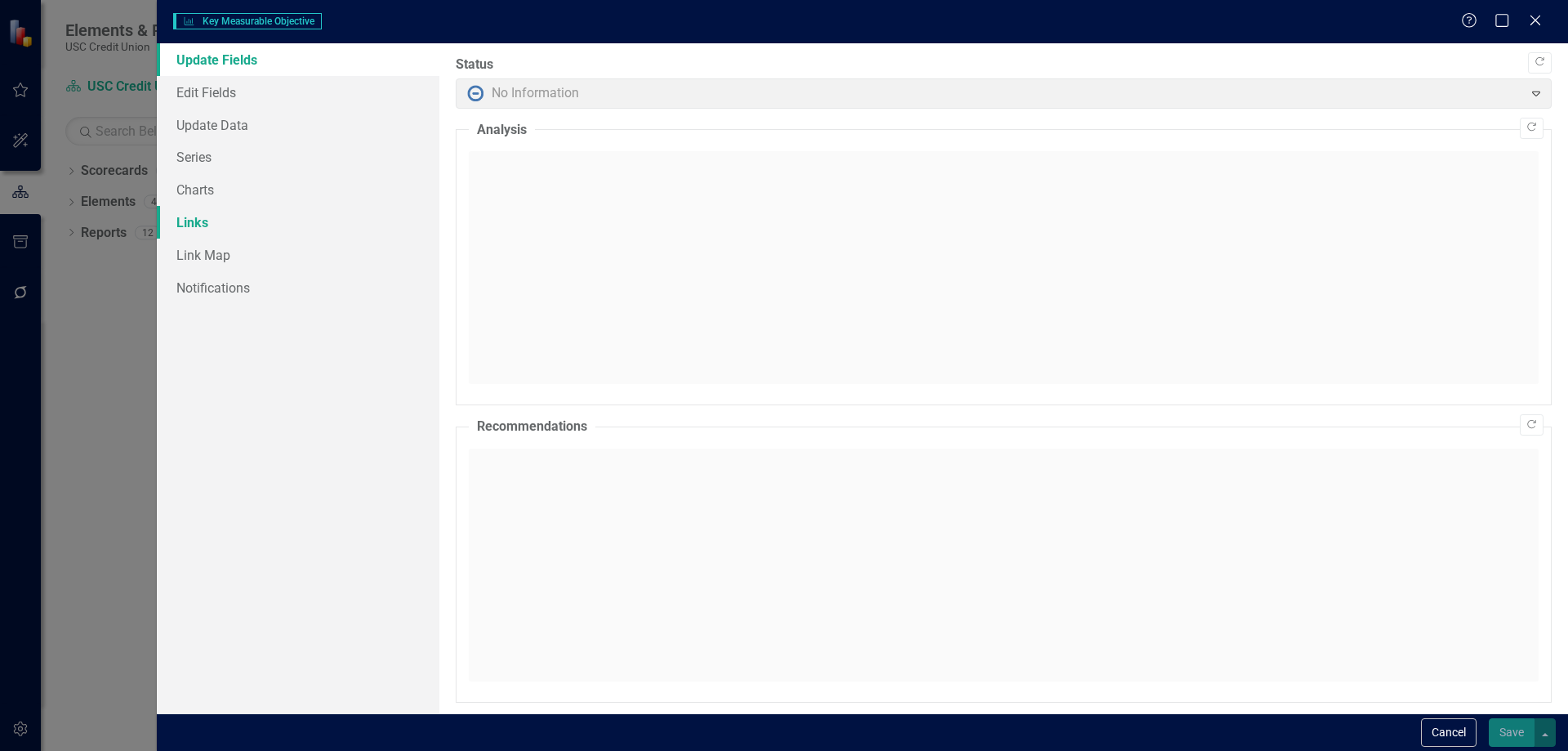 click on "Links" at bounding box center [298, 222] 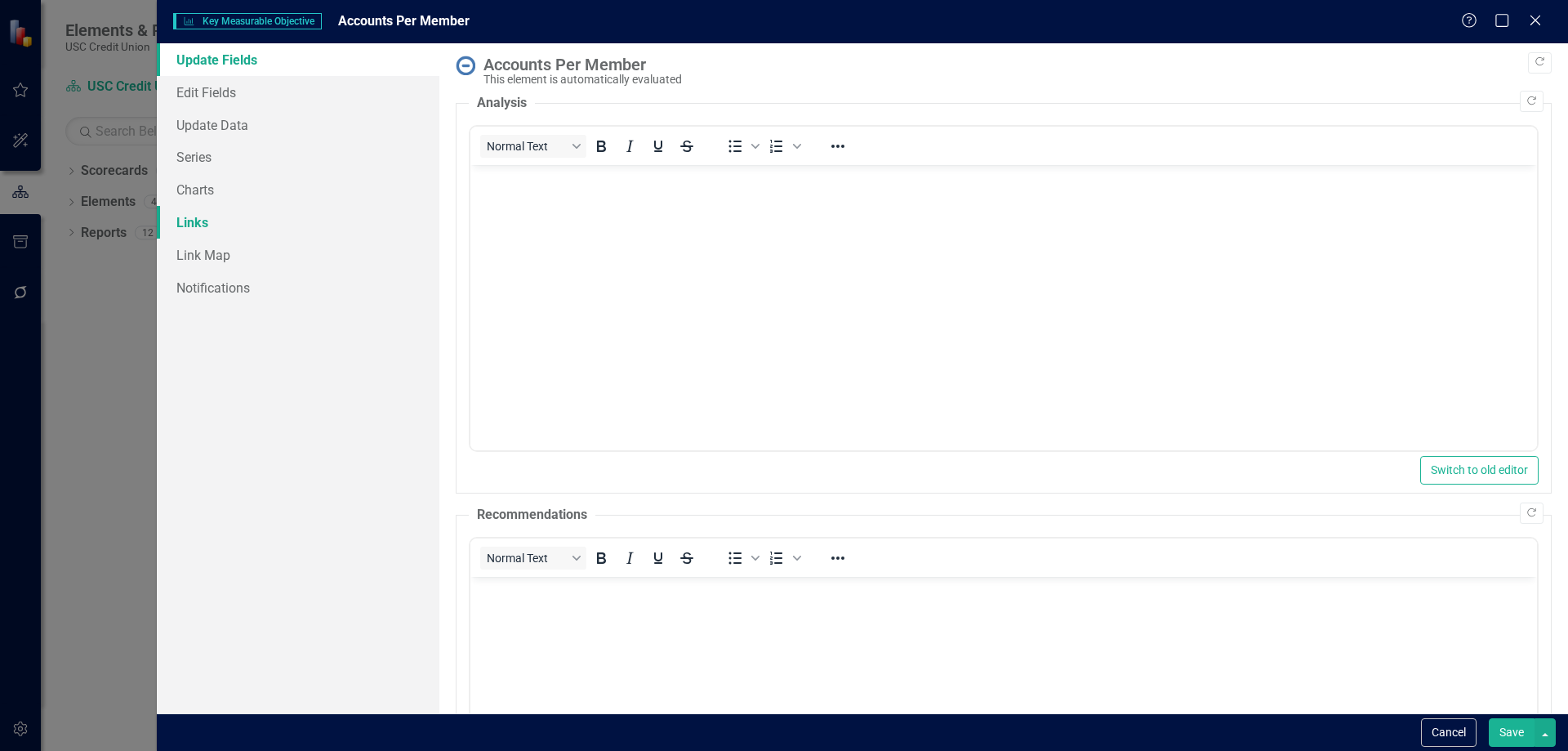 scroll, scrollTop: 0, scrollLeft: 0, axis: both 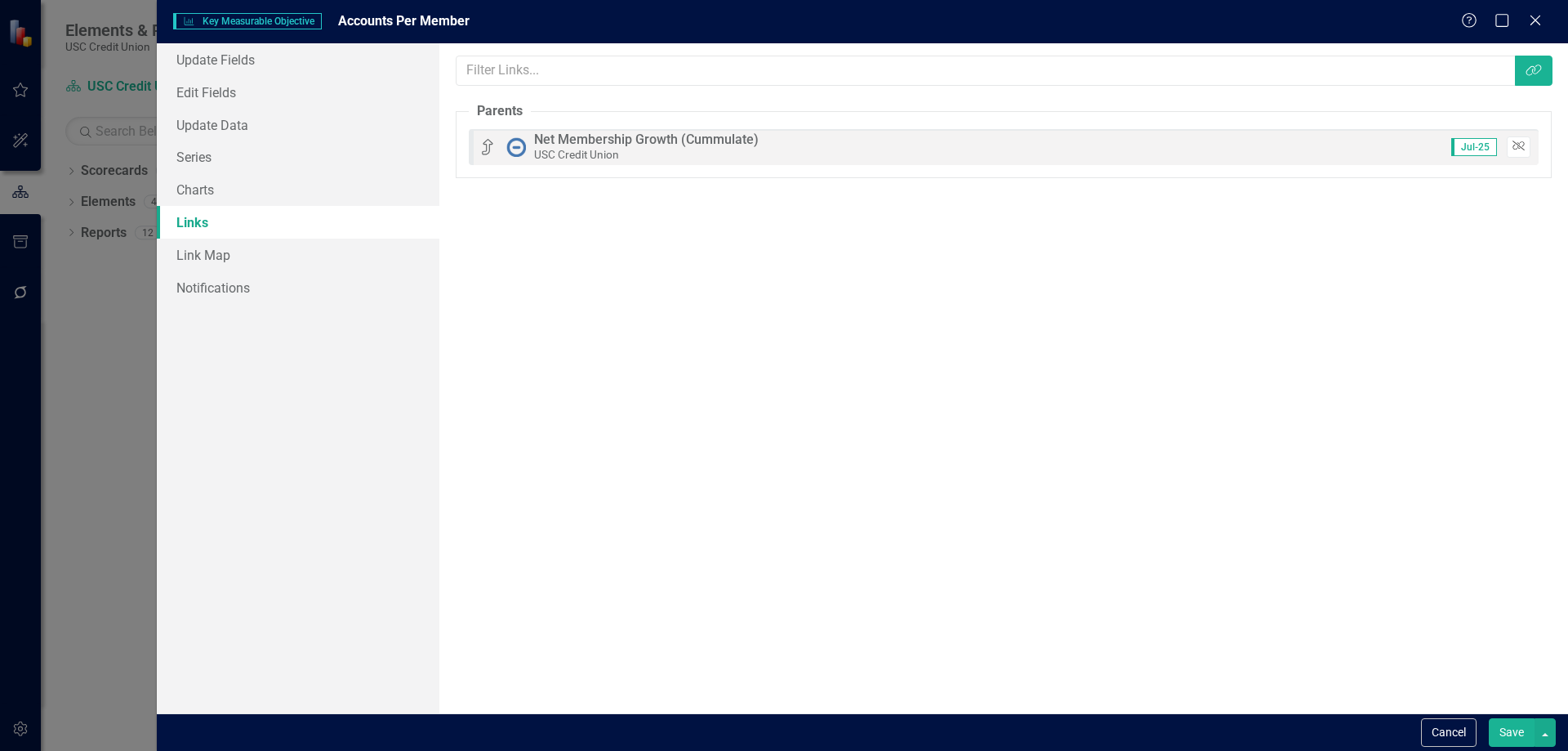 click on "Unlink" 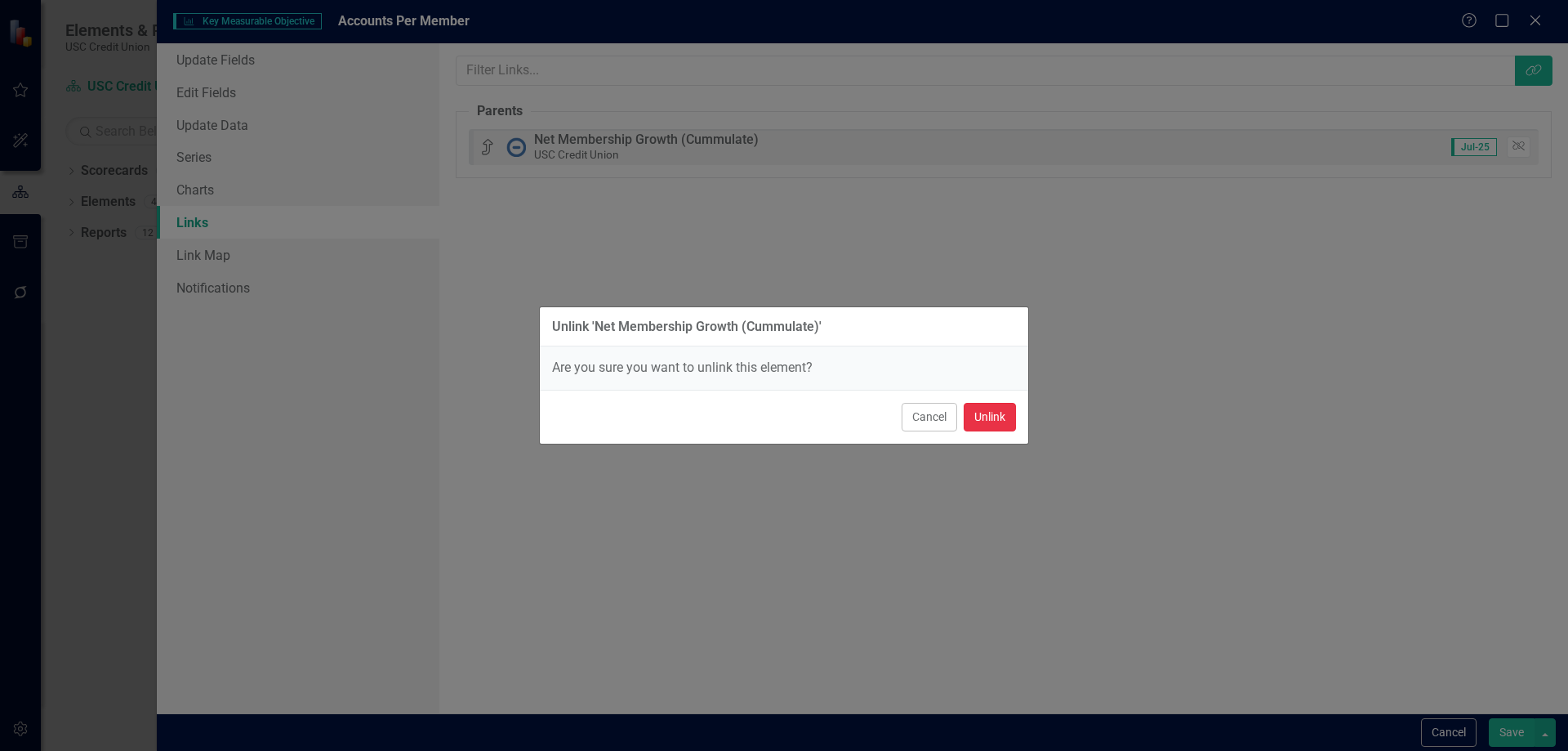 drag, startPoint x: 993, startPoint y: 419, endPoint x: 969, endPoint y: 382, distance: 44.102154 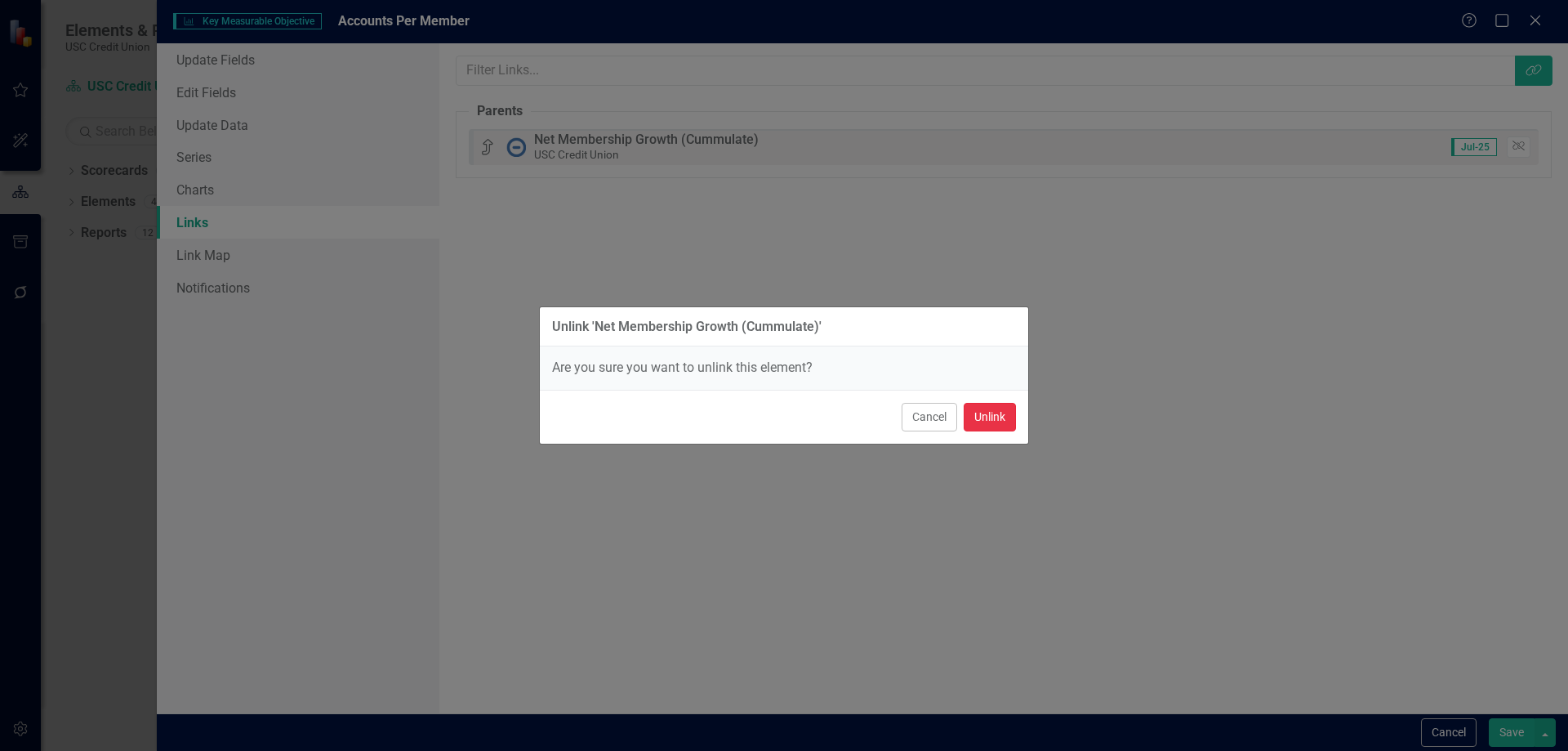 click on "Unlink" at bounding box center [990, 417] 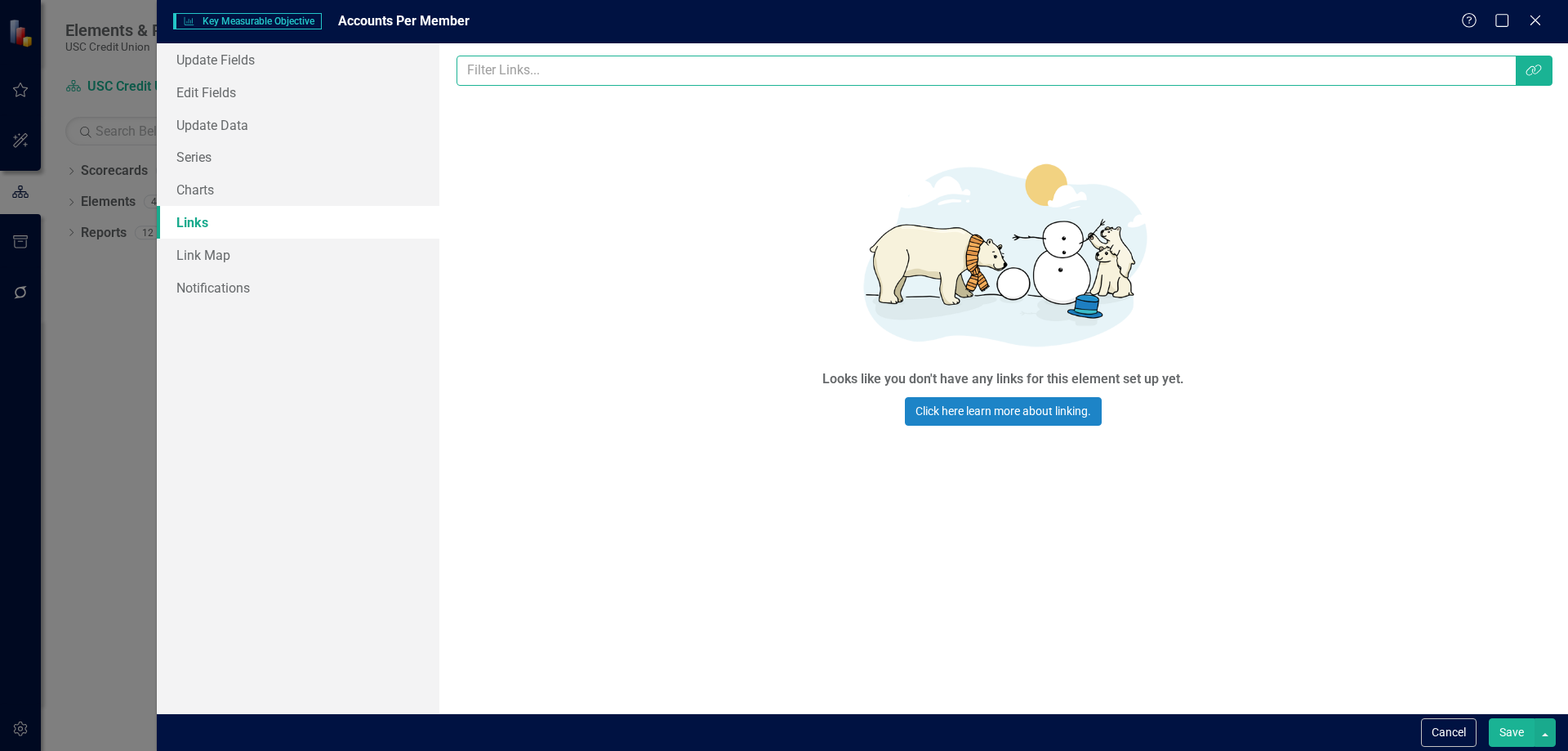 click at bounding box center (987, 70) 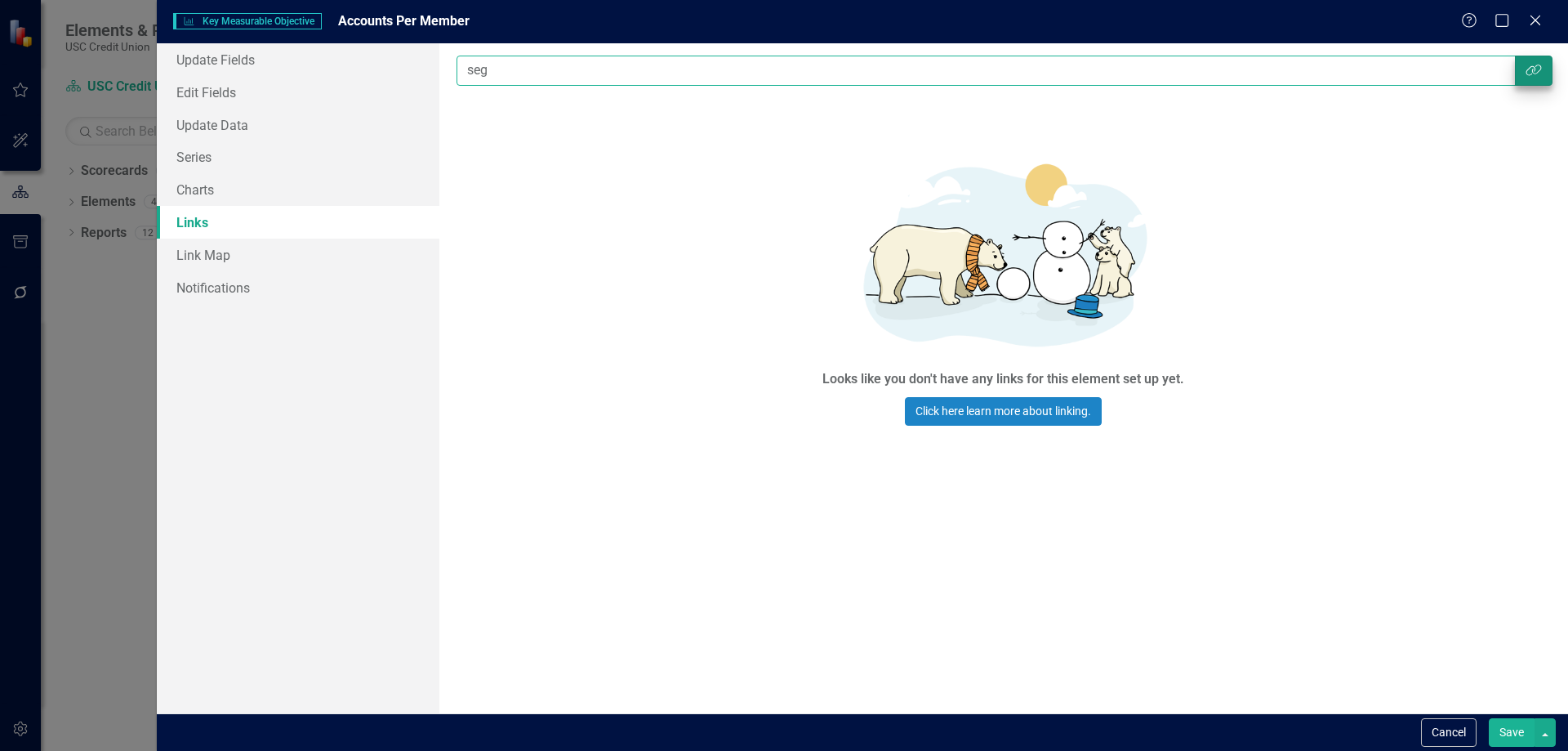 type on "seg" 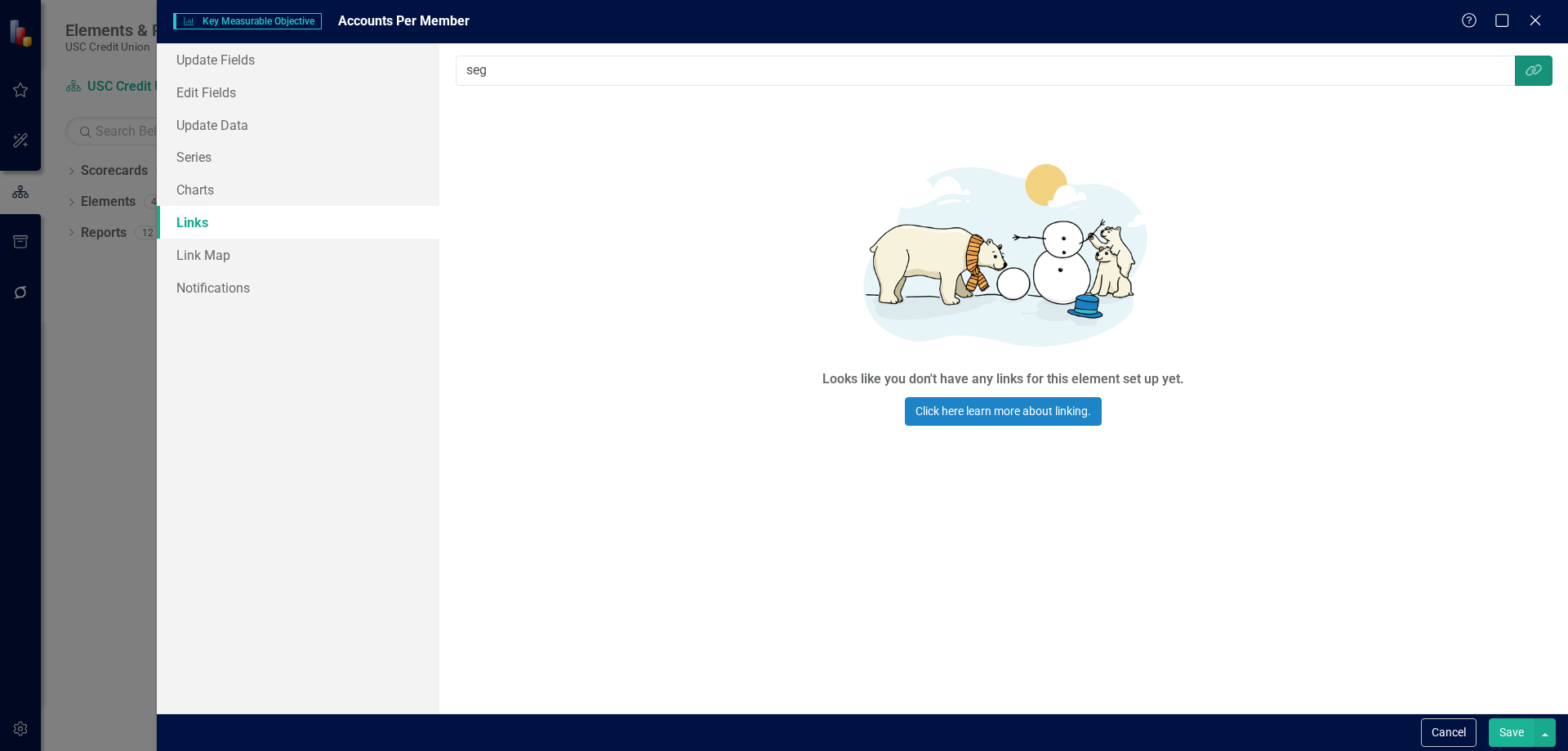 click on "Link Tag" 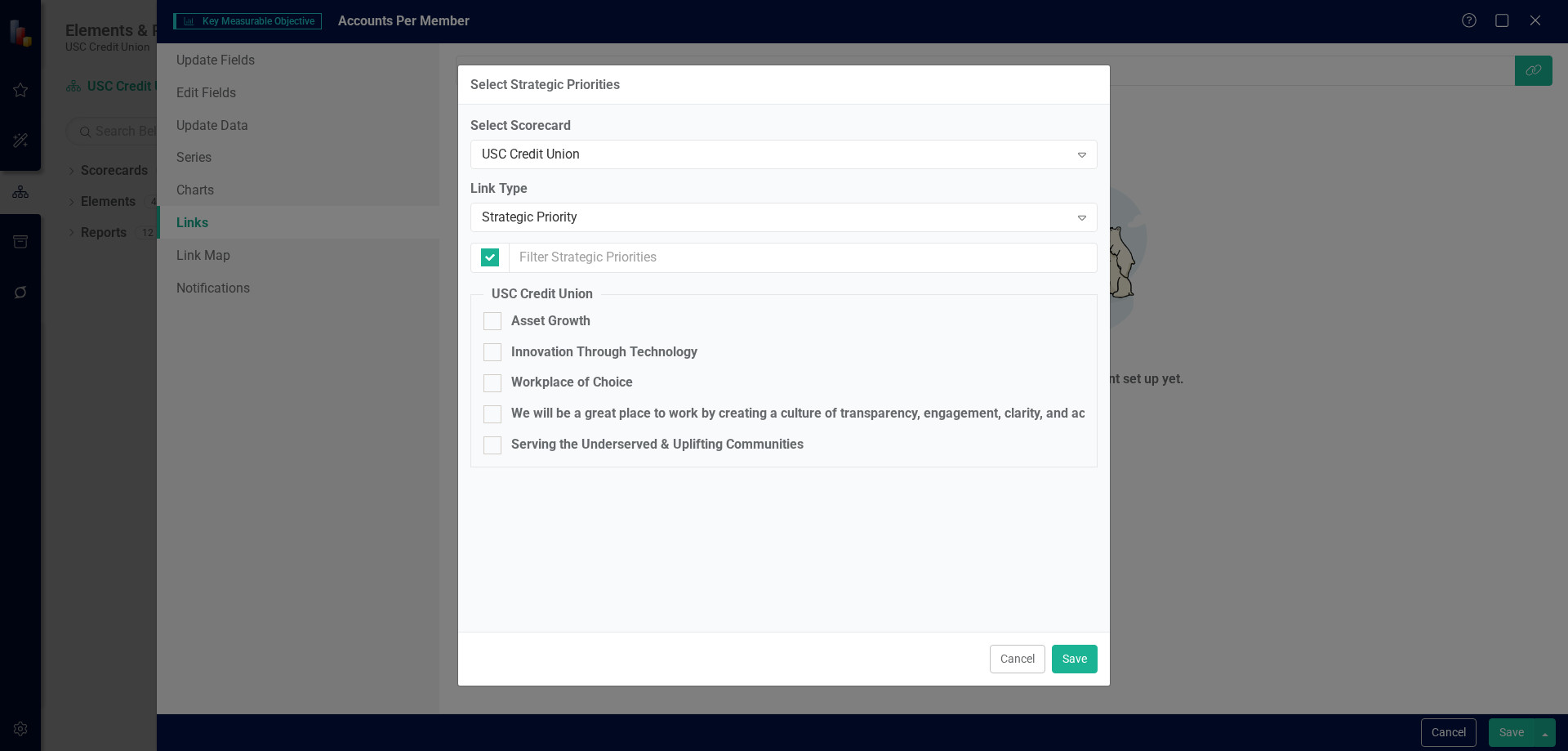checkbox on "false" 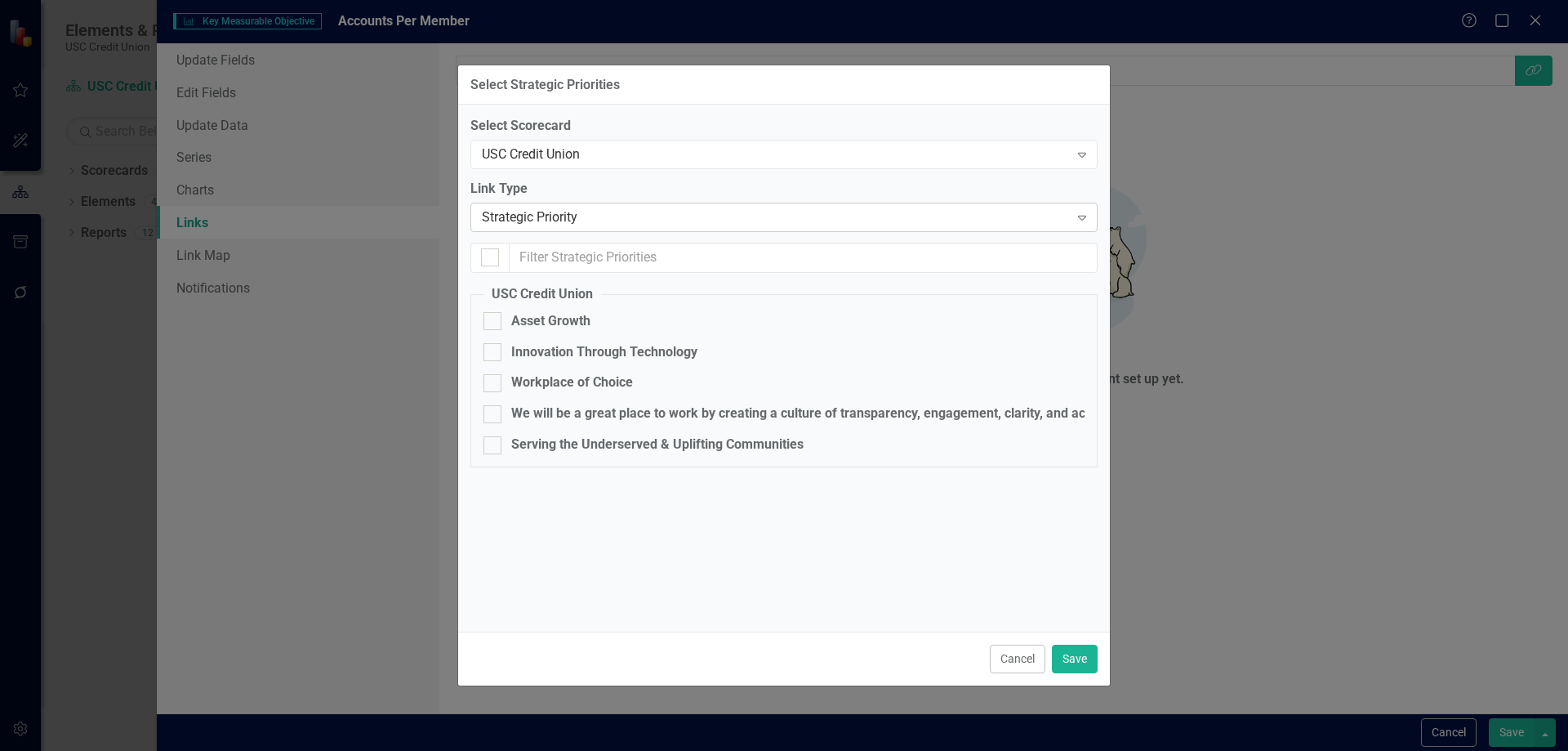 click on "Strategic Priority" at bounding box center [775, 217] 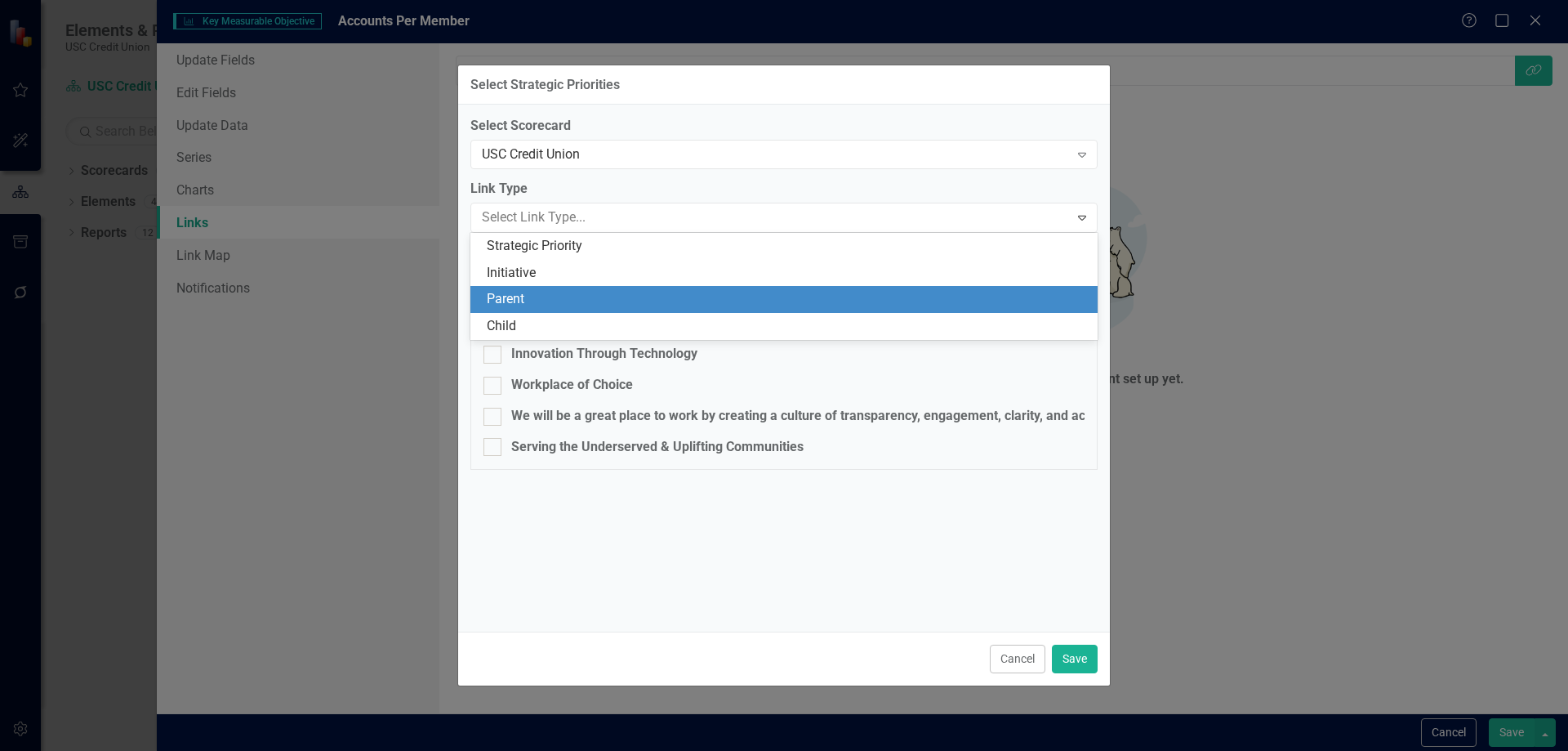 click on "Parent" at bounding box center (787, 299) 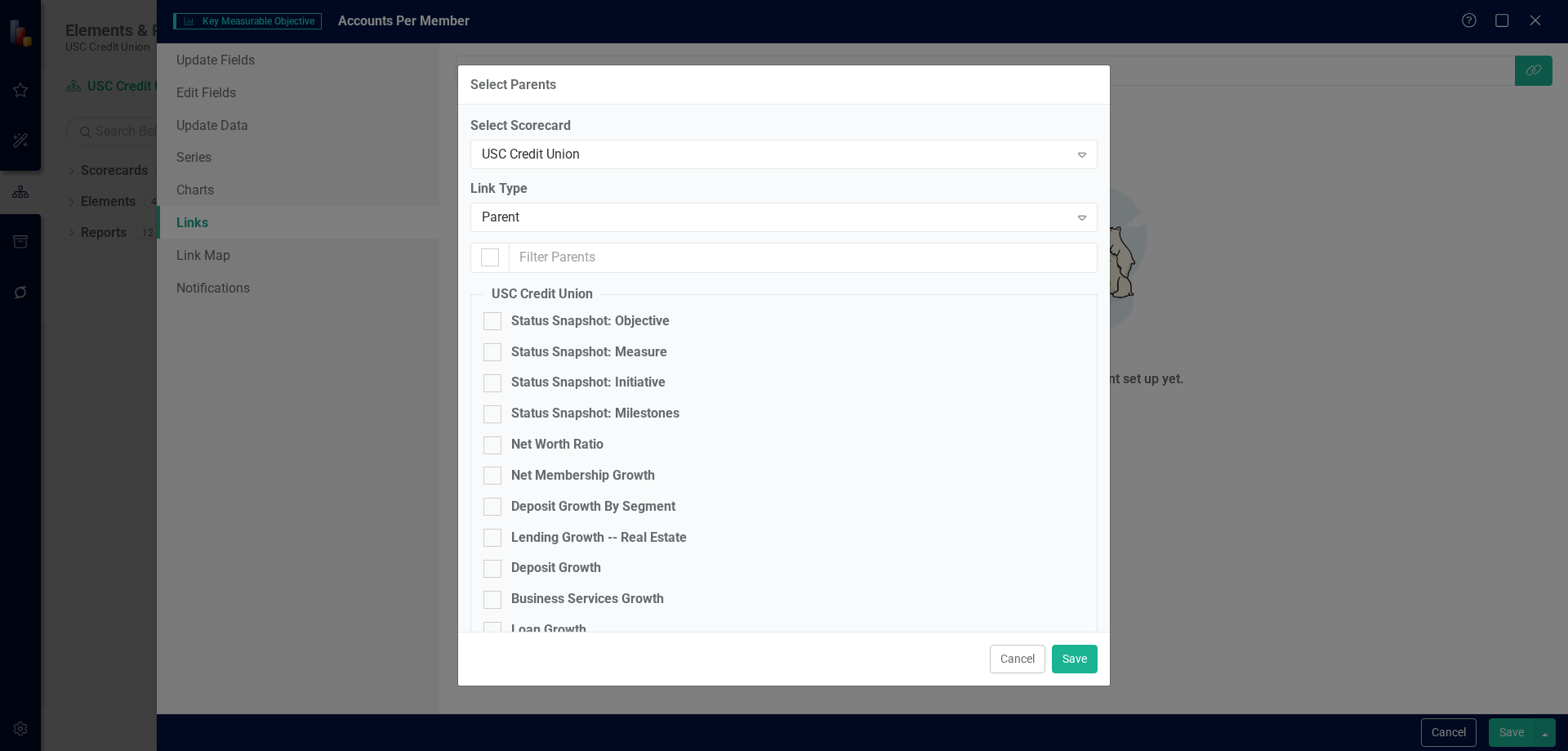 checkbox on "false" 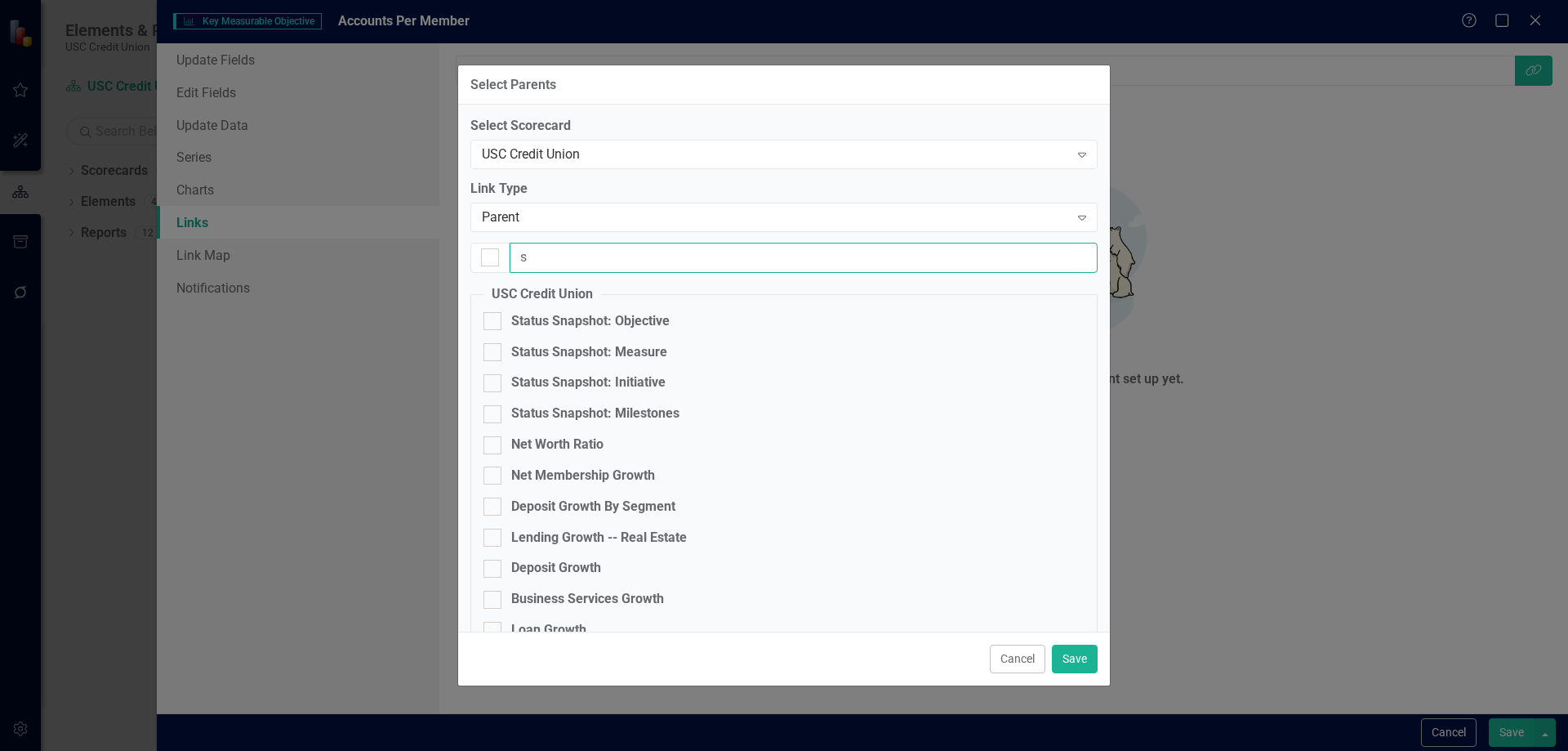 click on "s" at bounding box center (804, 257) 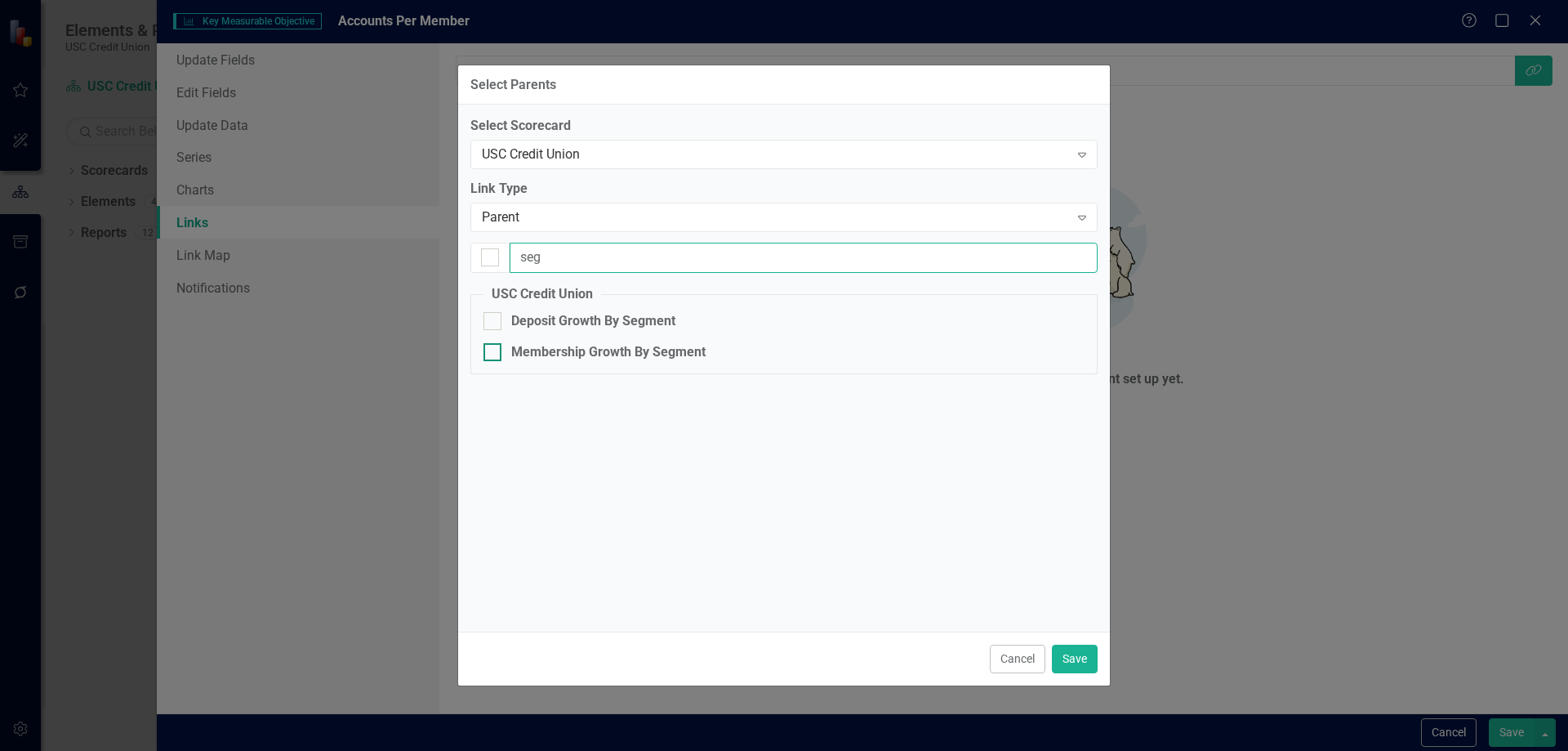 type on "seg" 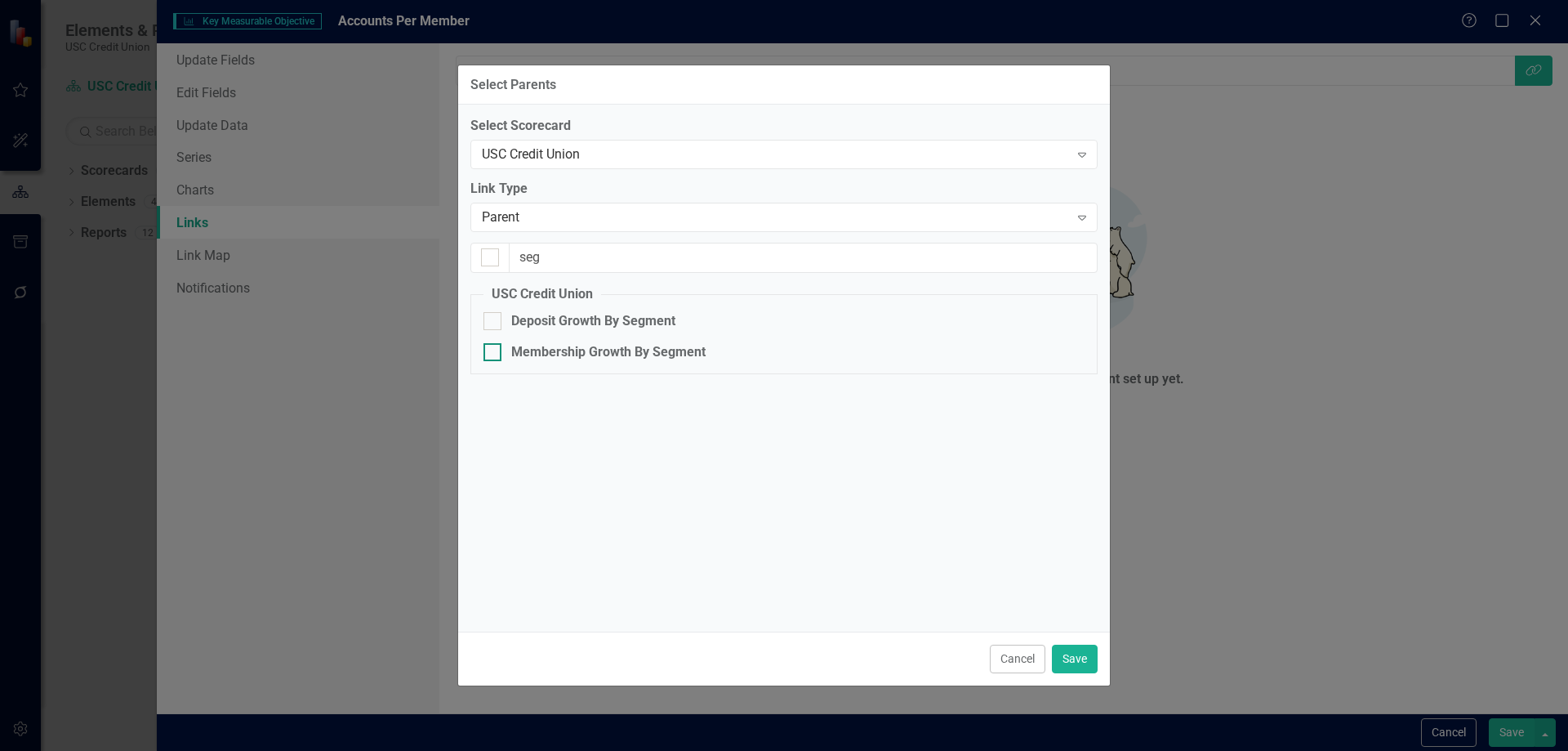 click on "Membership Growth By Segment" at bounding box center (608, 352) 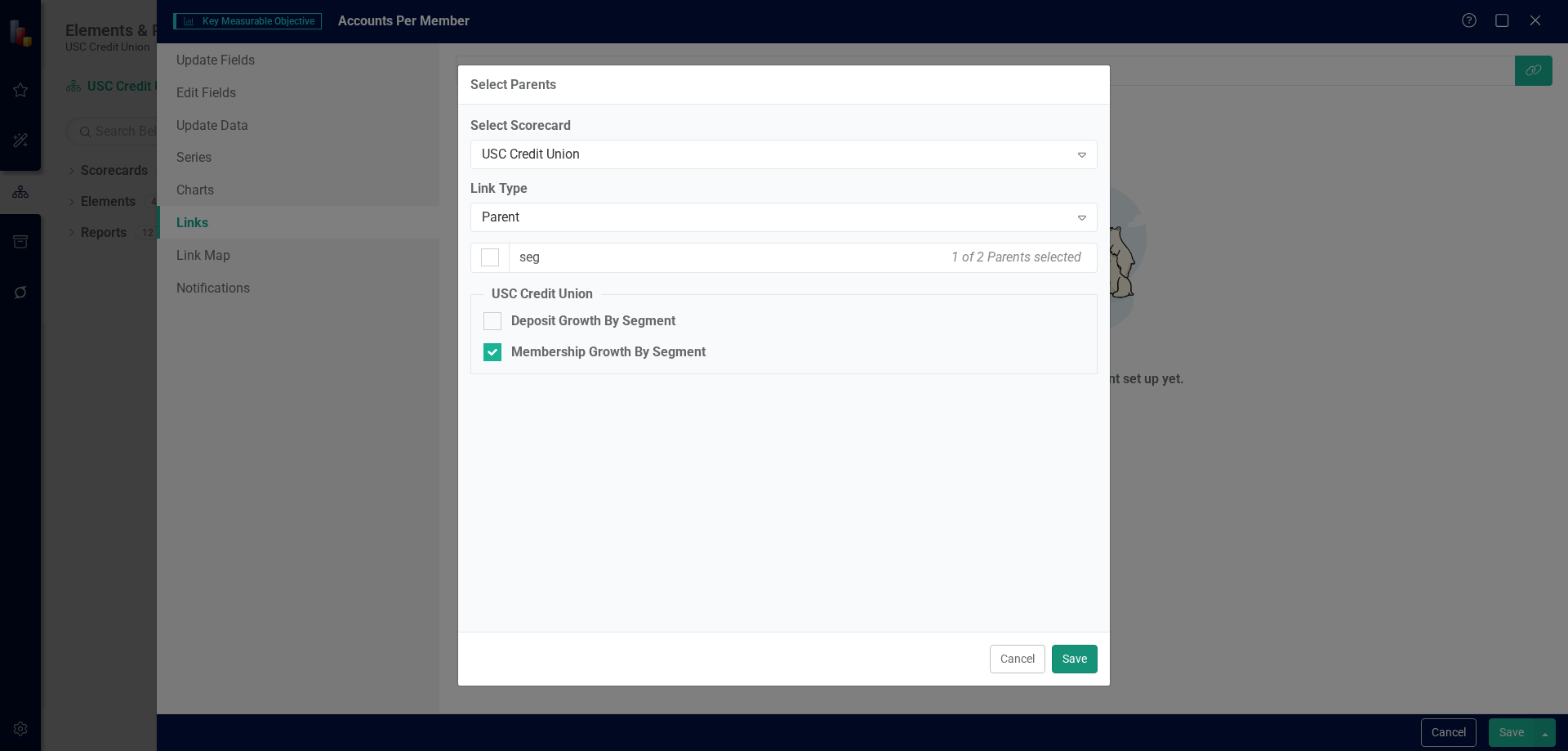 click on "Save" at bounding box center (1075, 659) 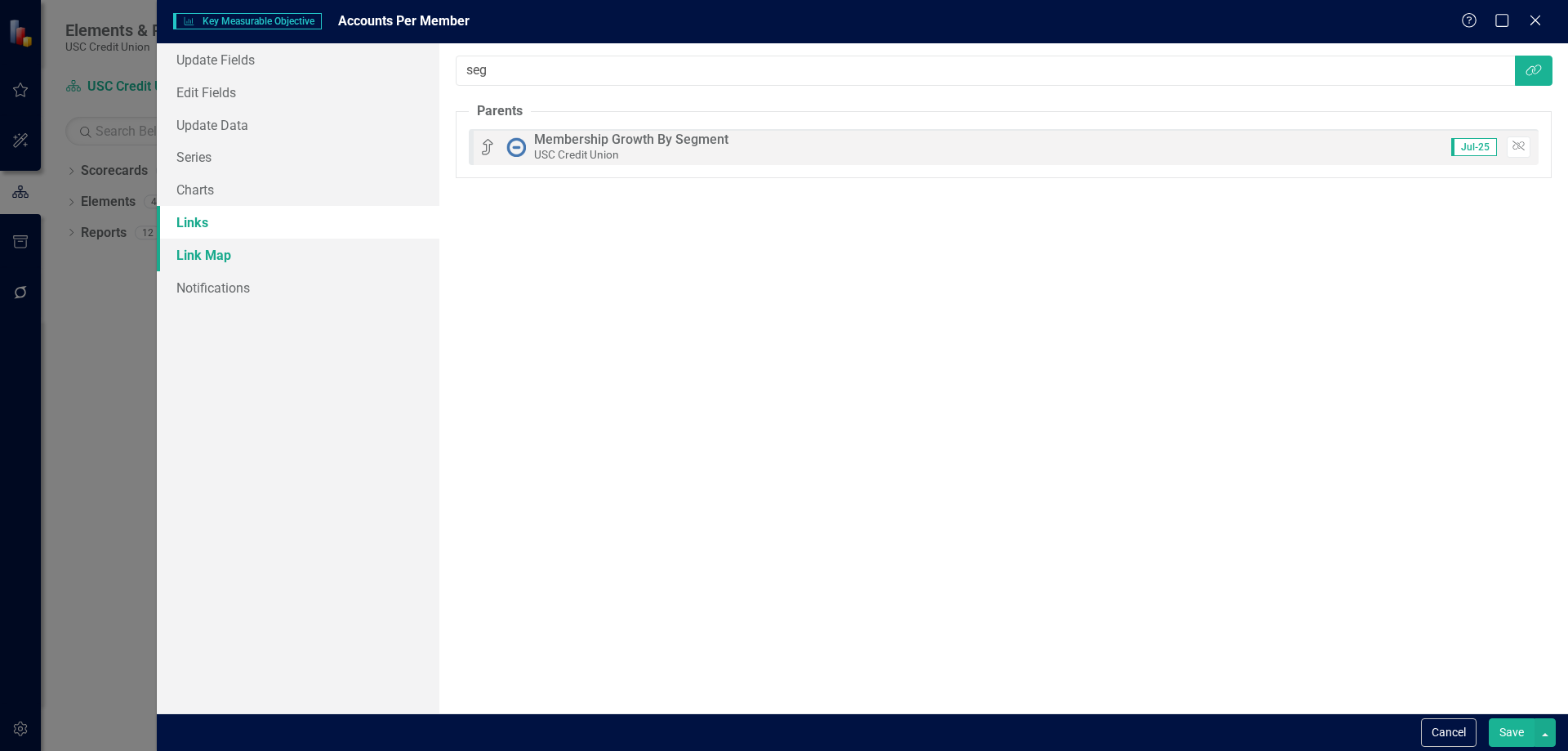 click on "Link Map" at bounding box center (298, 255) 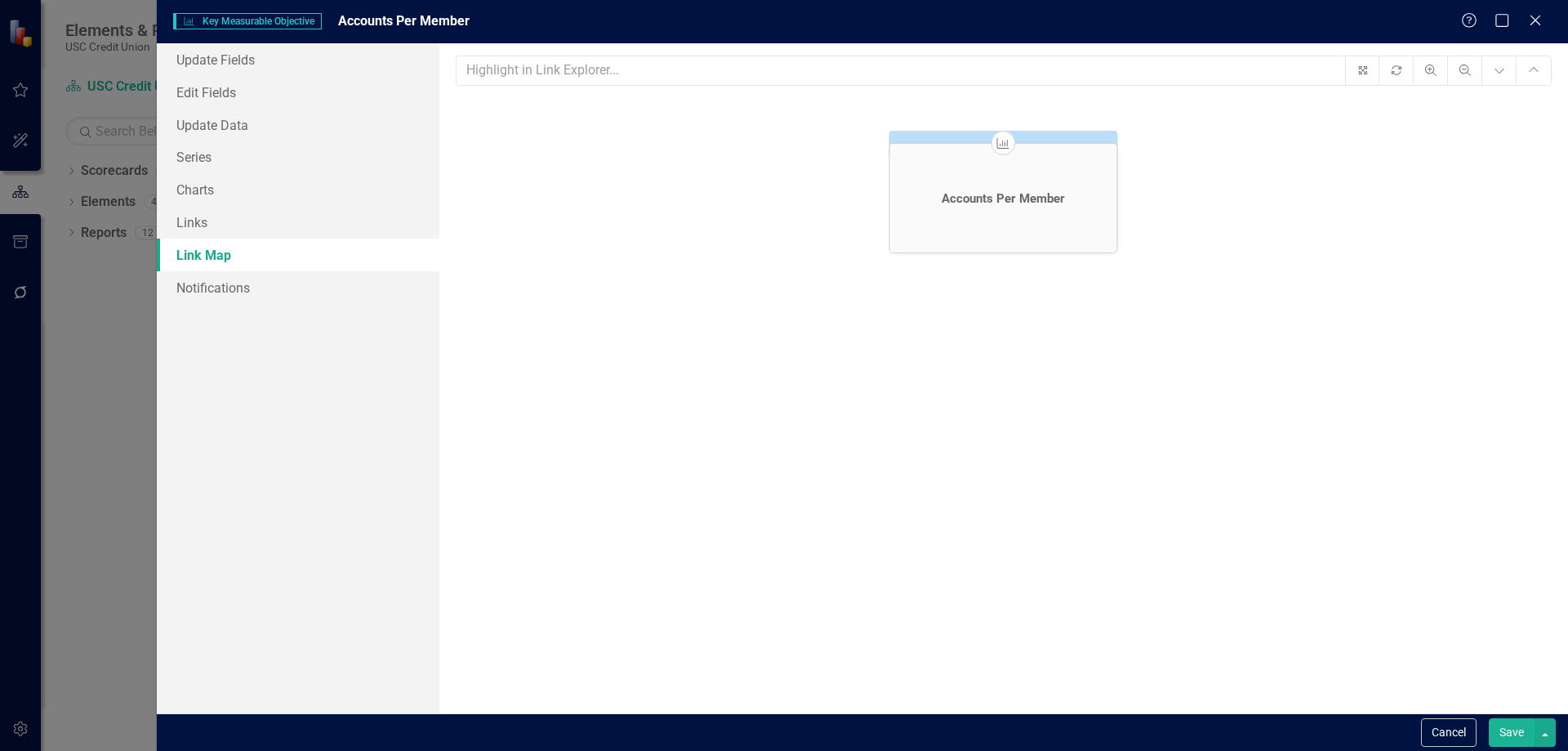 click on "Accounts Per Member" 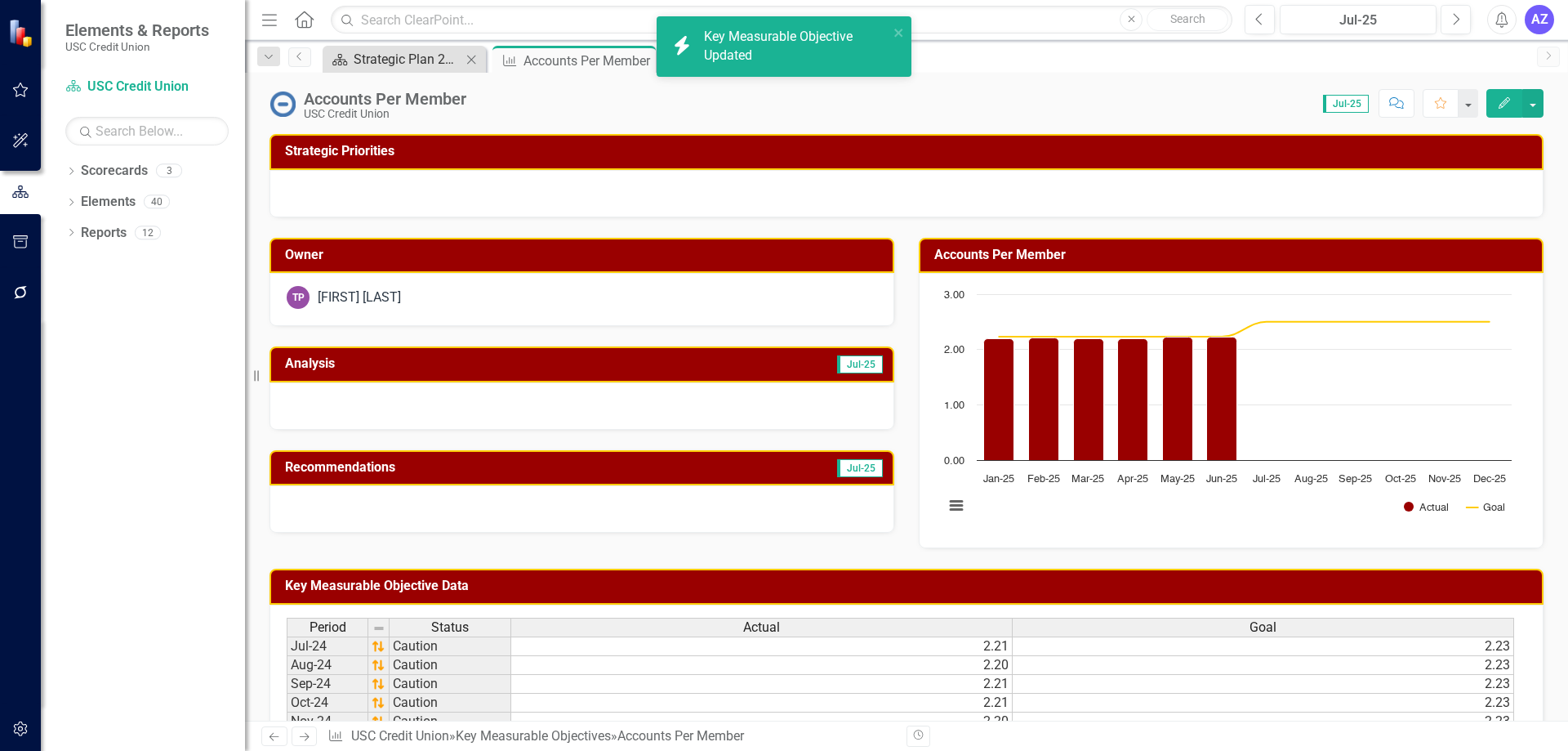click on "Strategic Plan 2025 - 2027" at bounding box center [408, 59] 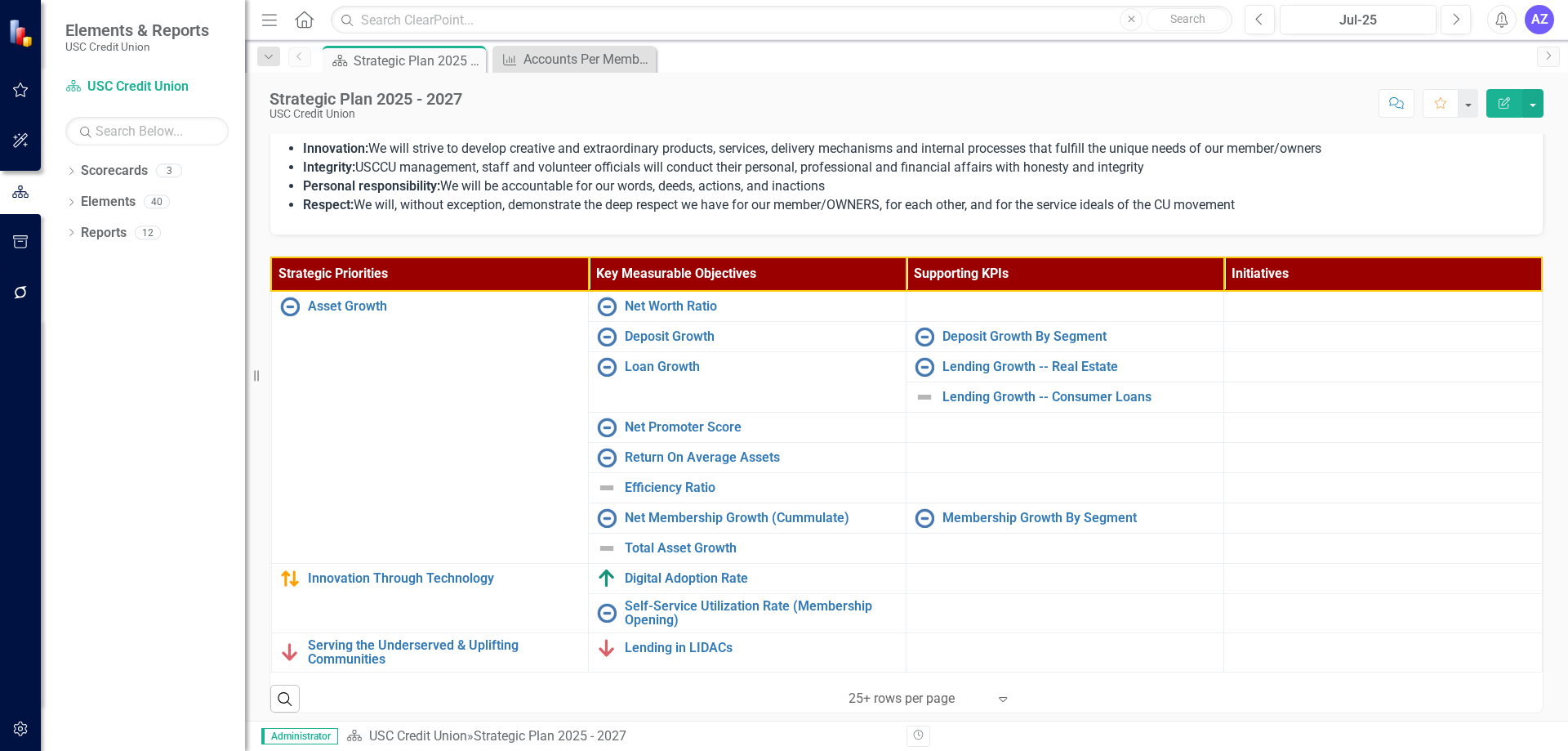 scroll, scrollTop: 372, scrollLeft: 0, axis: vertical 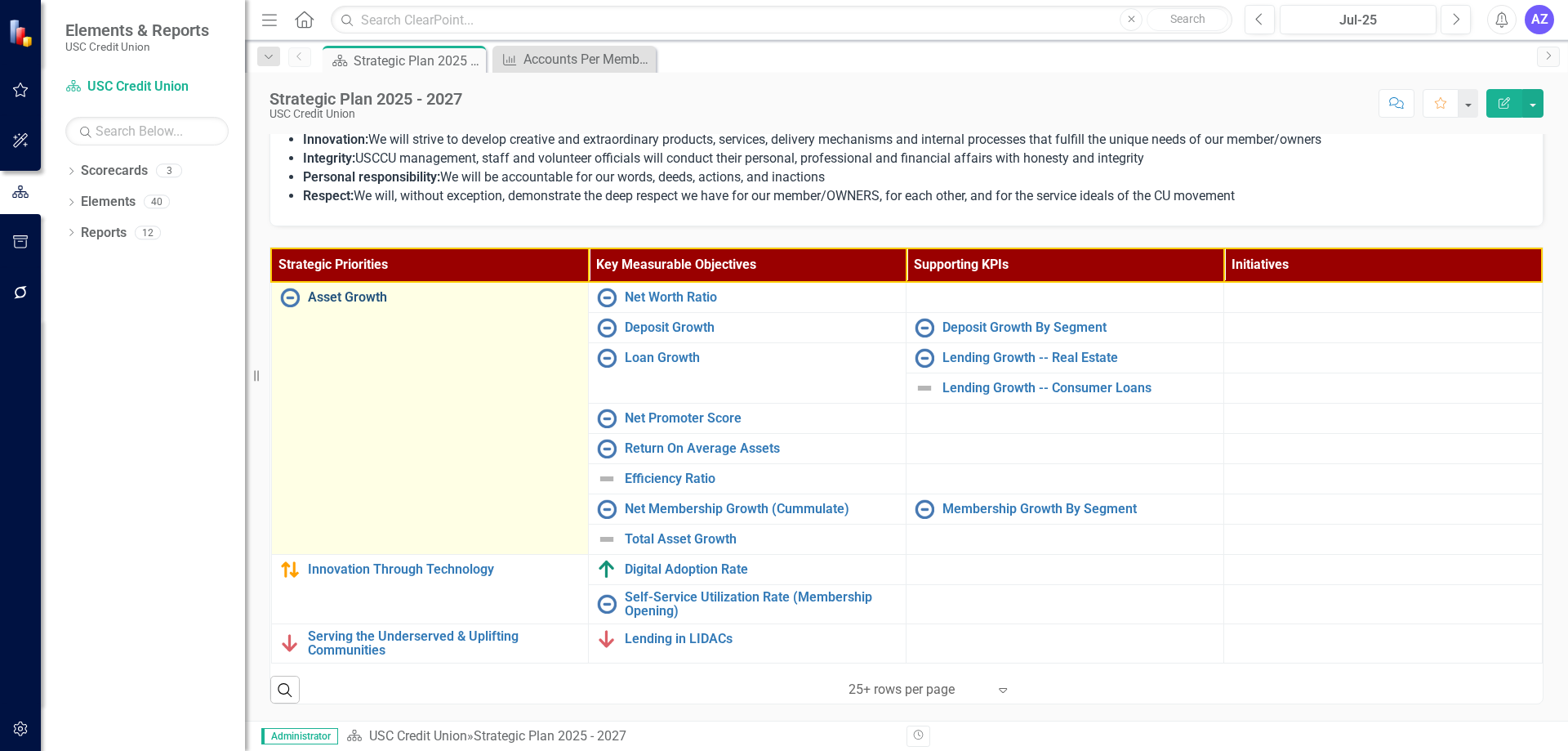 click on "Asset Growth" at bounding box center (444, 297) 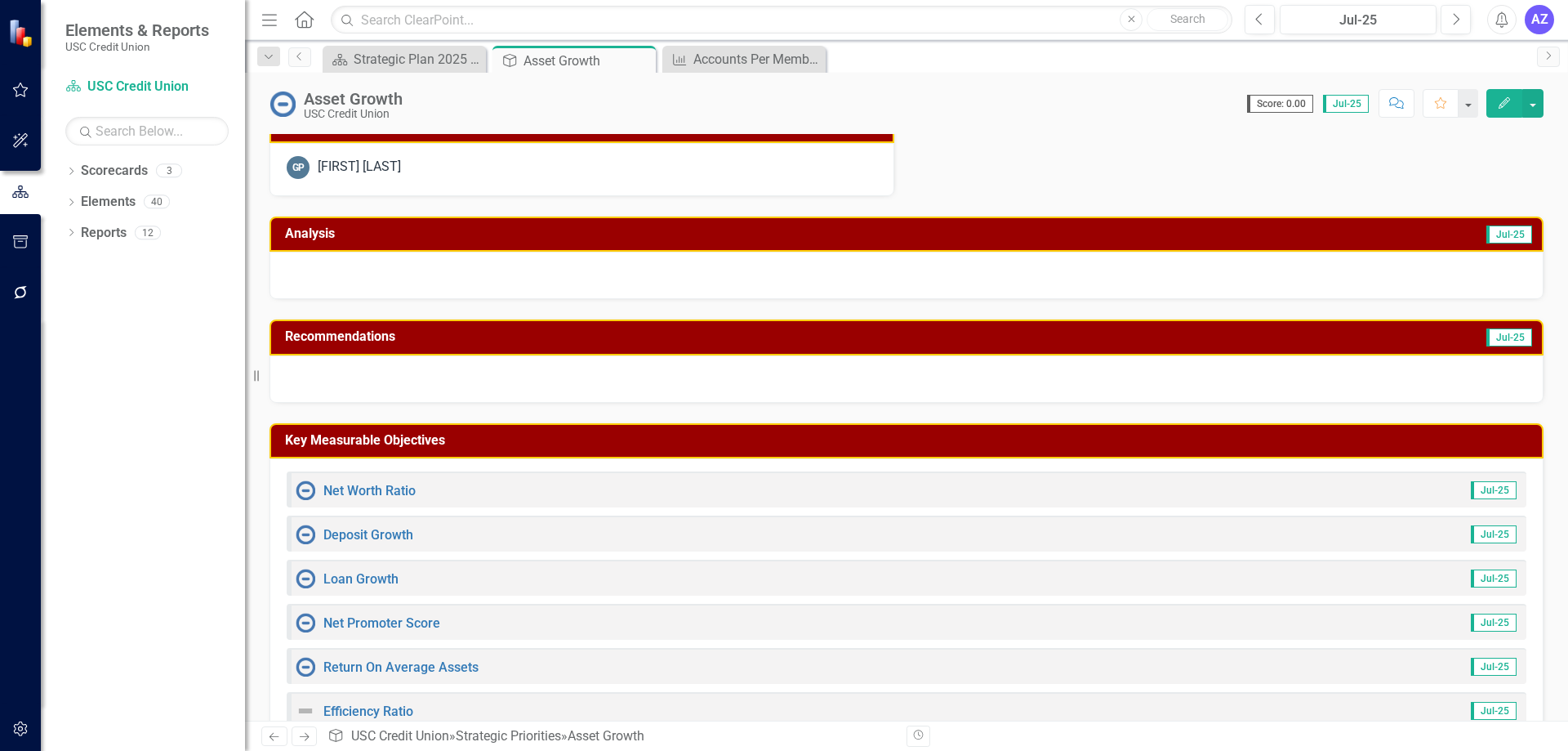 scroll, scrollTop: 0, scrollLeft: 0, axis: both 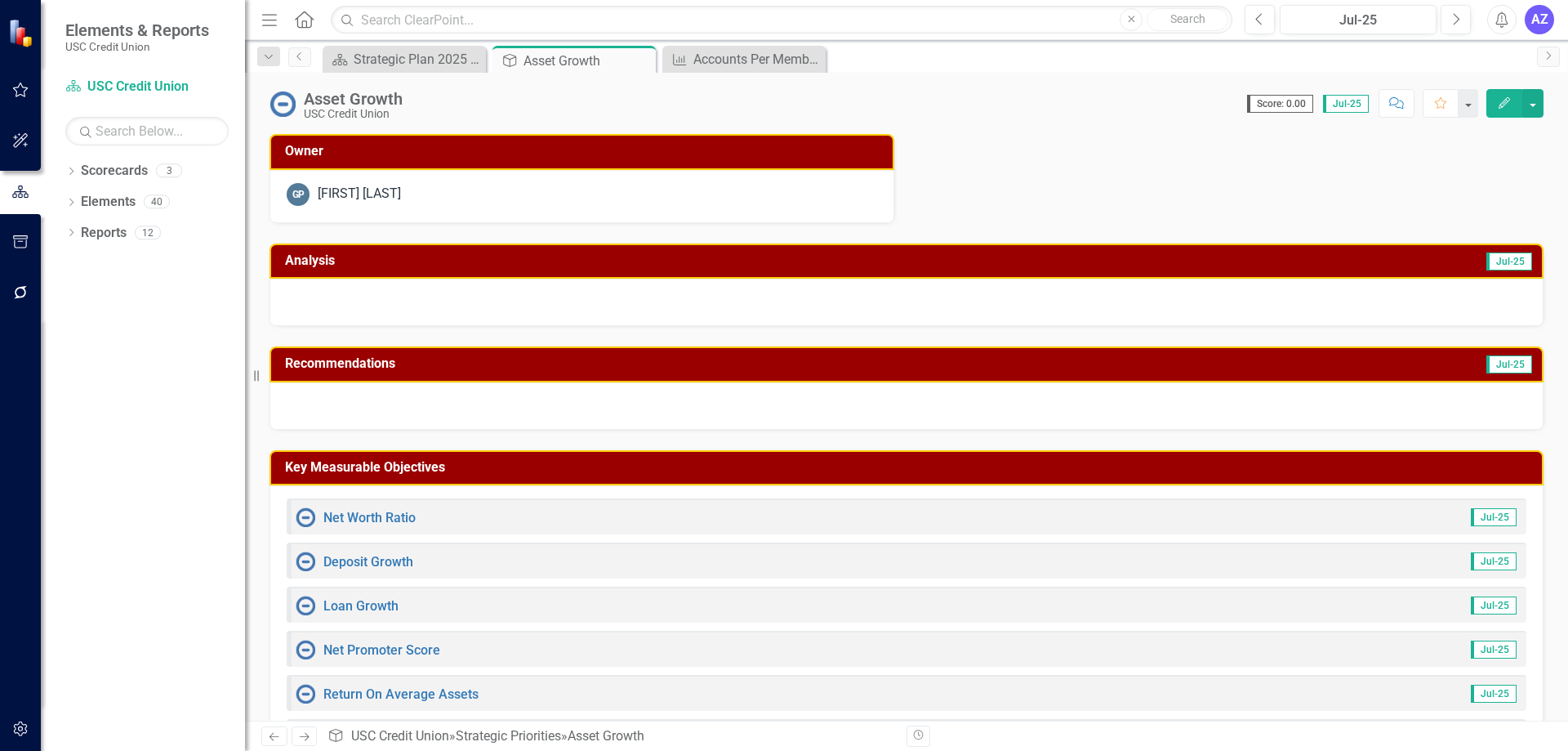 drag, startPoint x: 912, startPoint y: 405, endPoint x: 912, endPoint y: 413, distance: 8 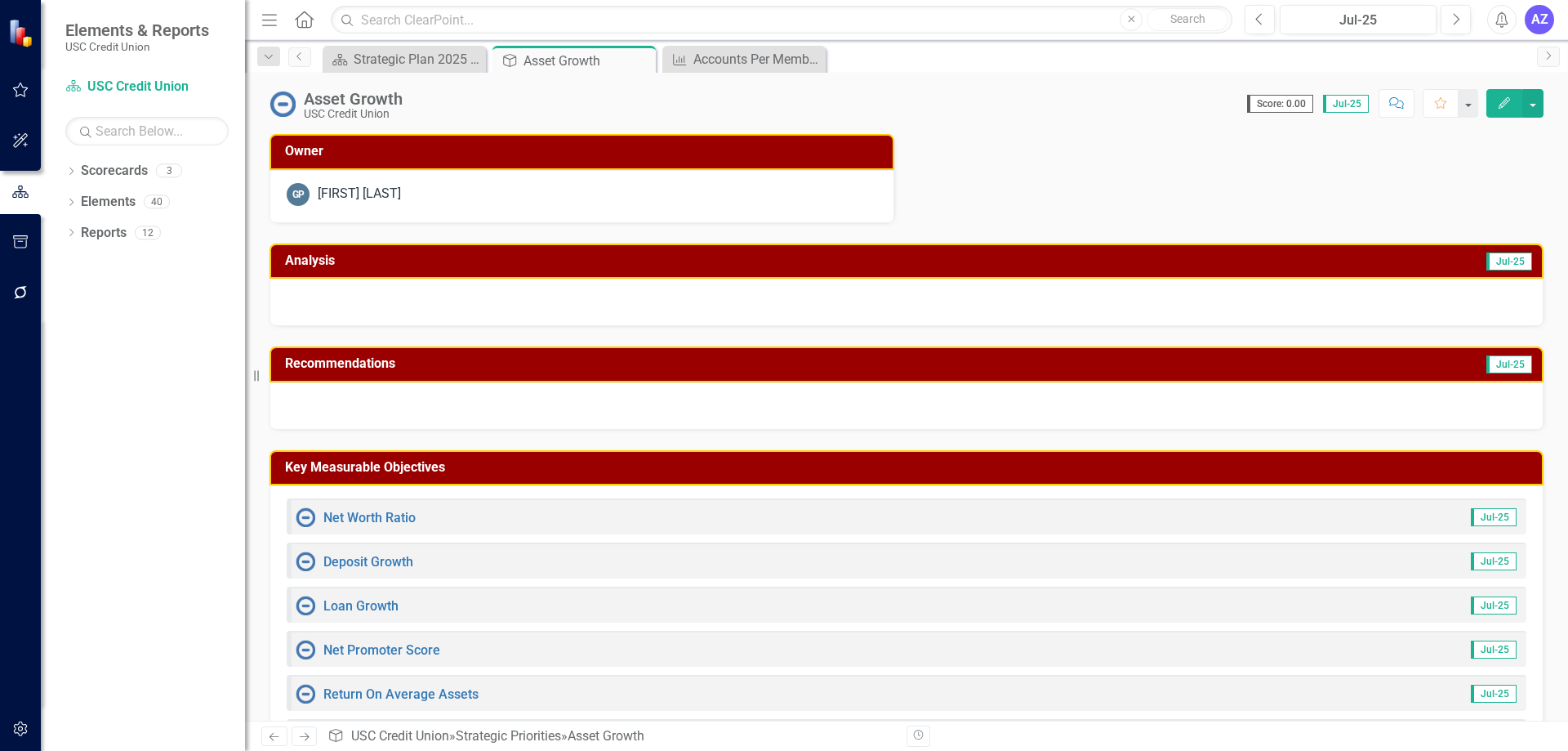 scroll, scrollTop: 163, scrollLeft: 0, axis: vertical 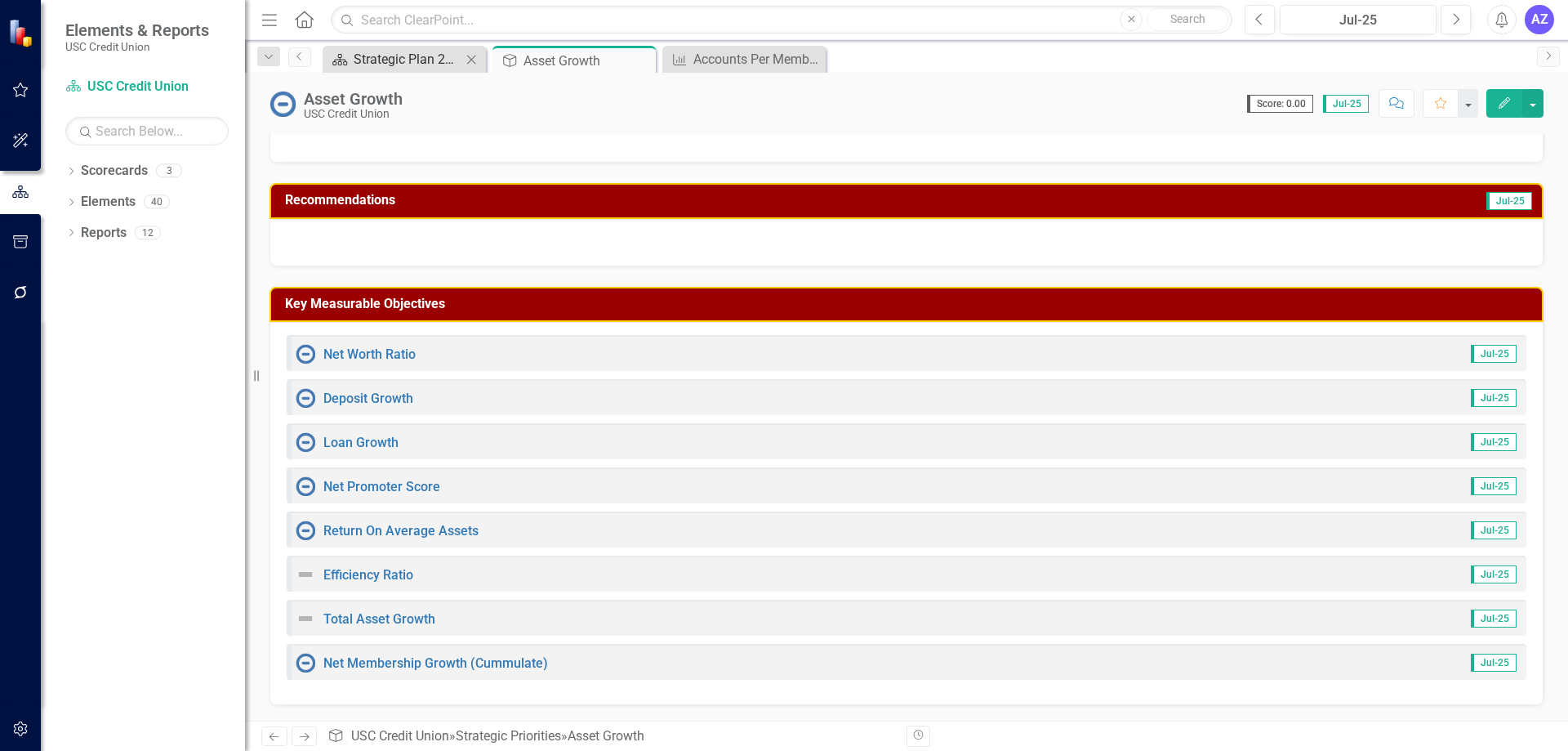 click on "Strategic Plan 2025 - 2027" at bounding box center [408, 59] 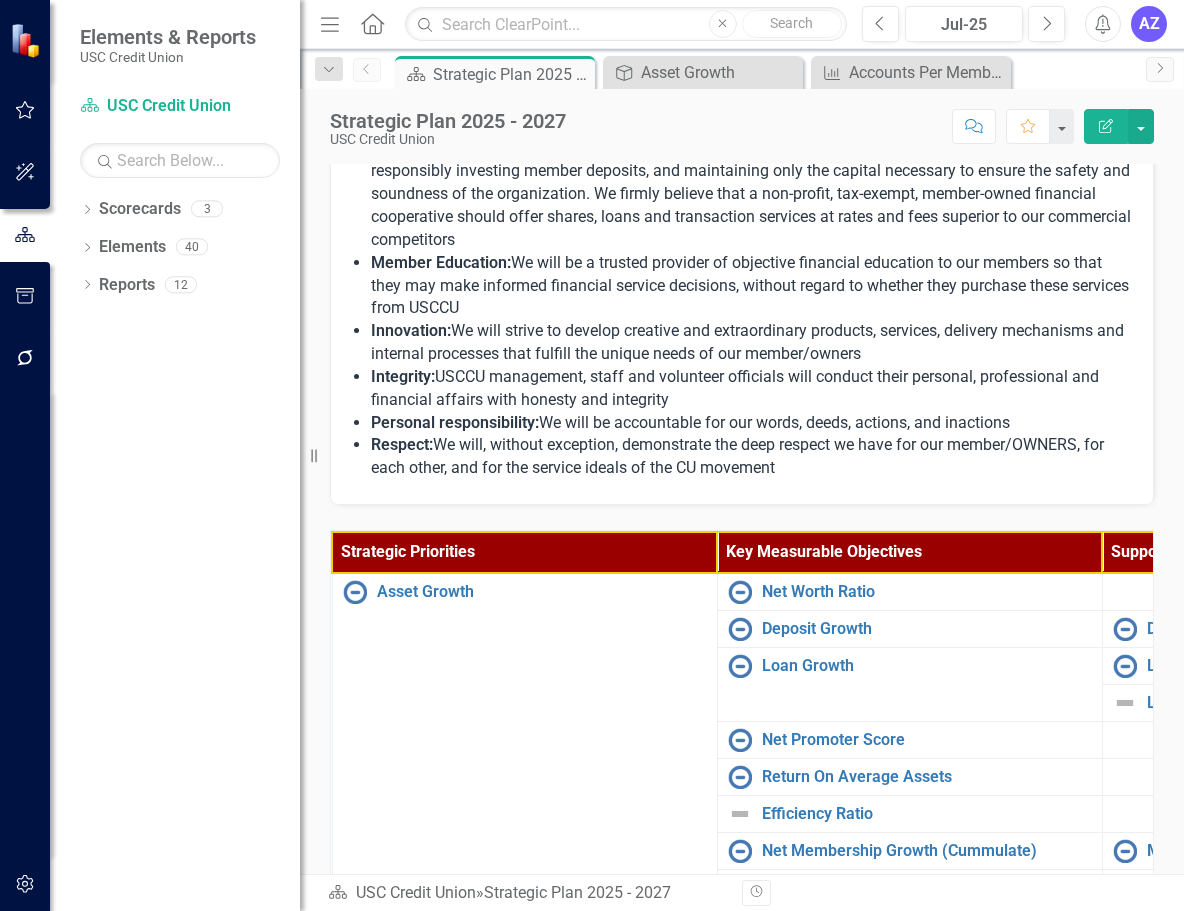 scroll, scrollTop: 638, scrollLeft: 0, axis: vertical 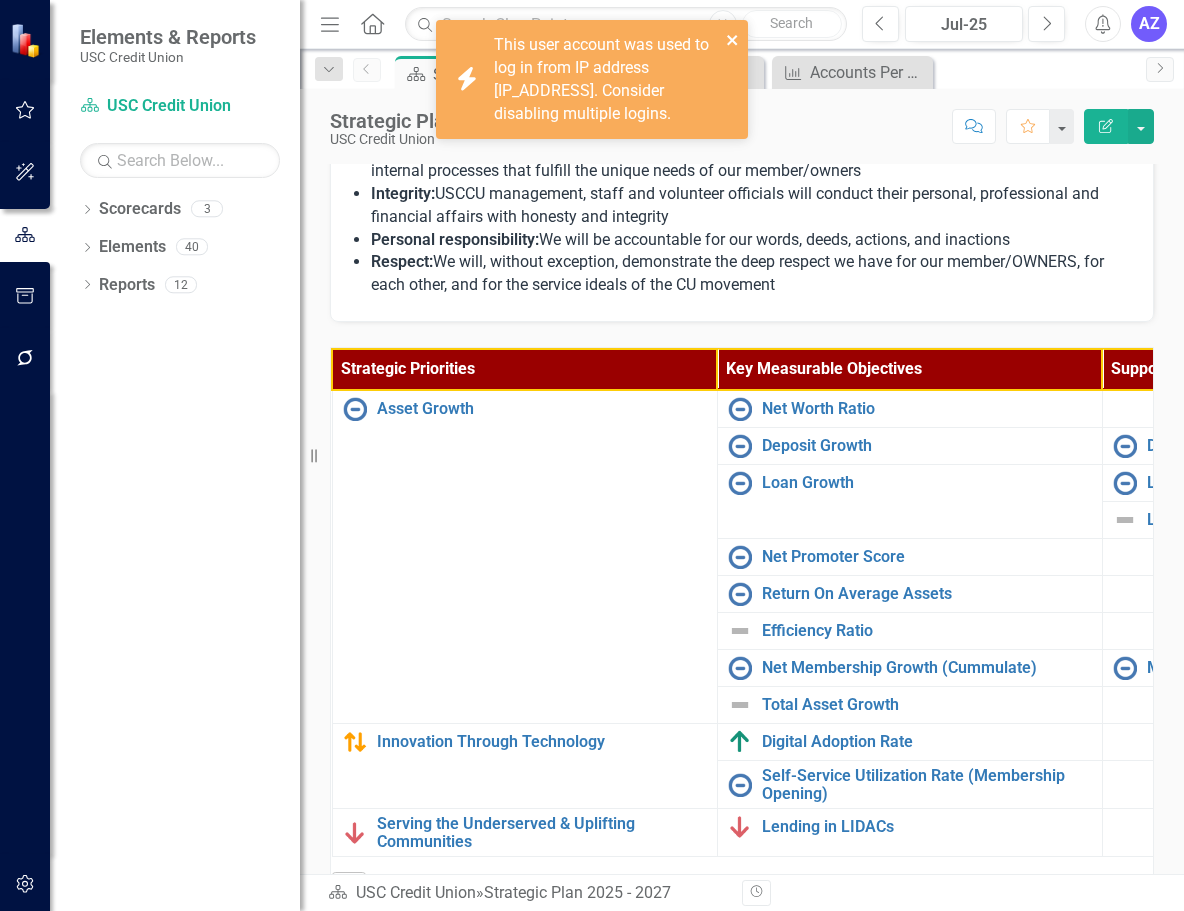 click 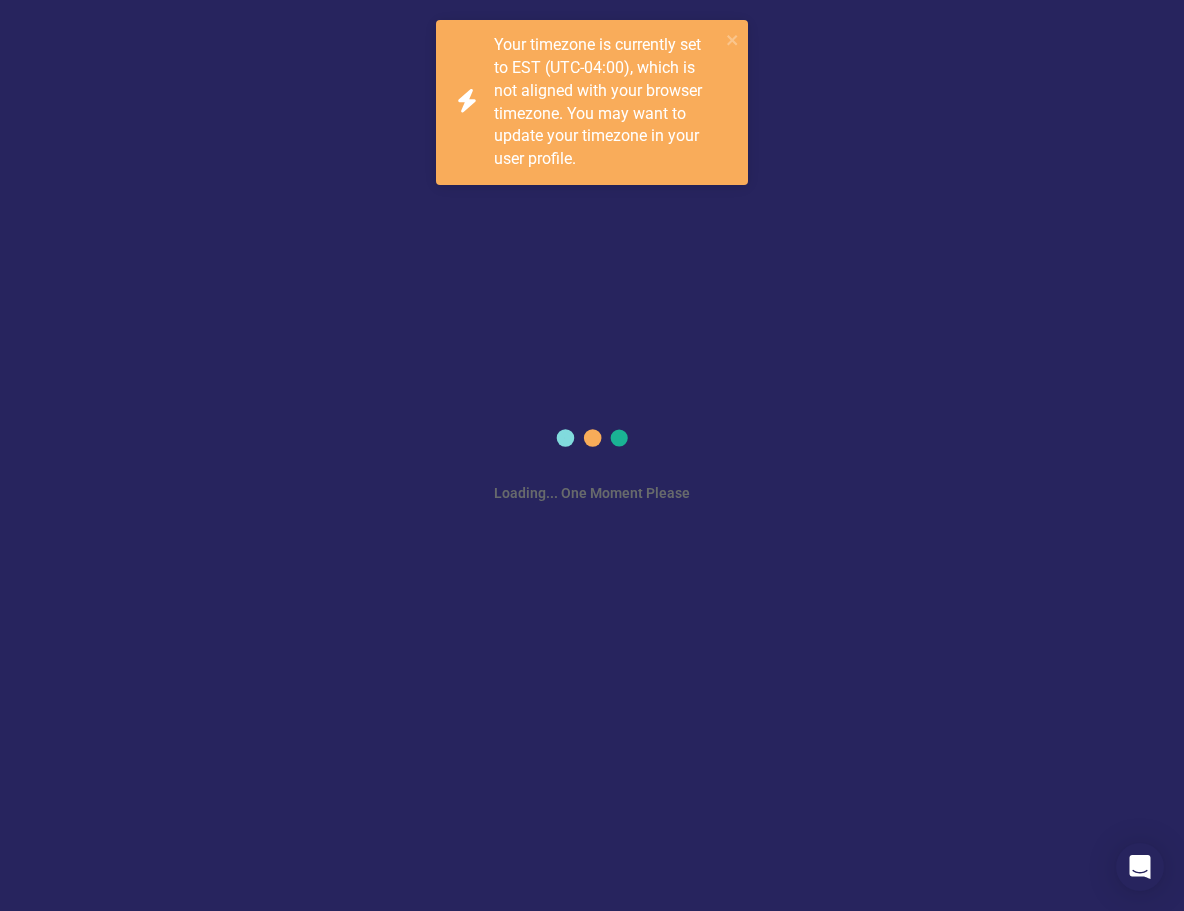 scroll, scrollTop: 0, scrollLeft: 0, axis: both 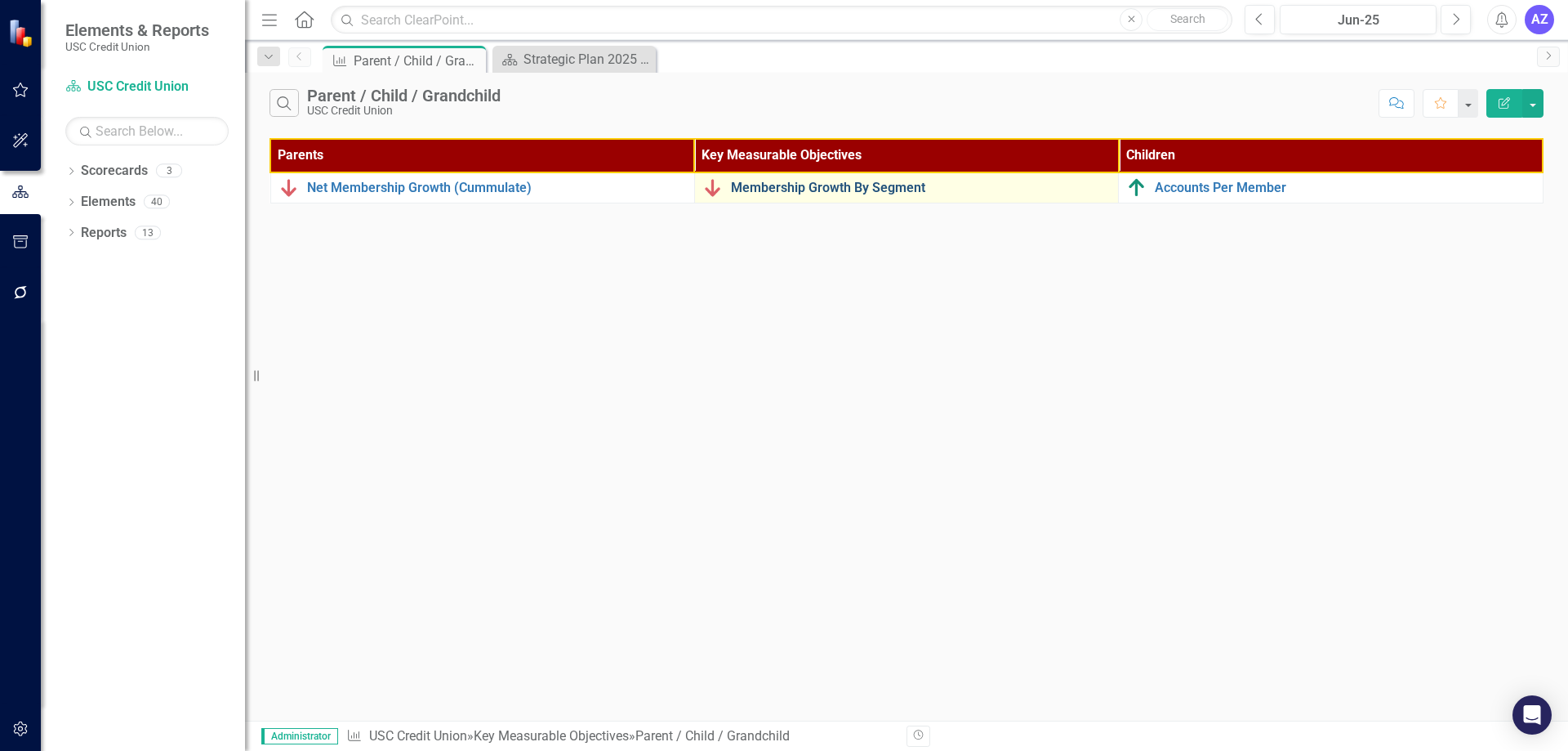 click on "Membership Growth By Segment" at bounding box center (920, 188) 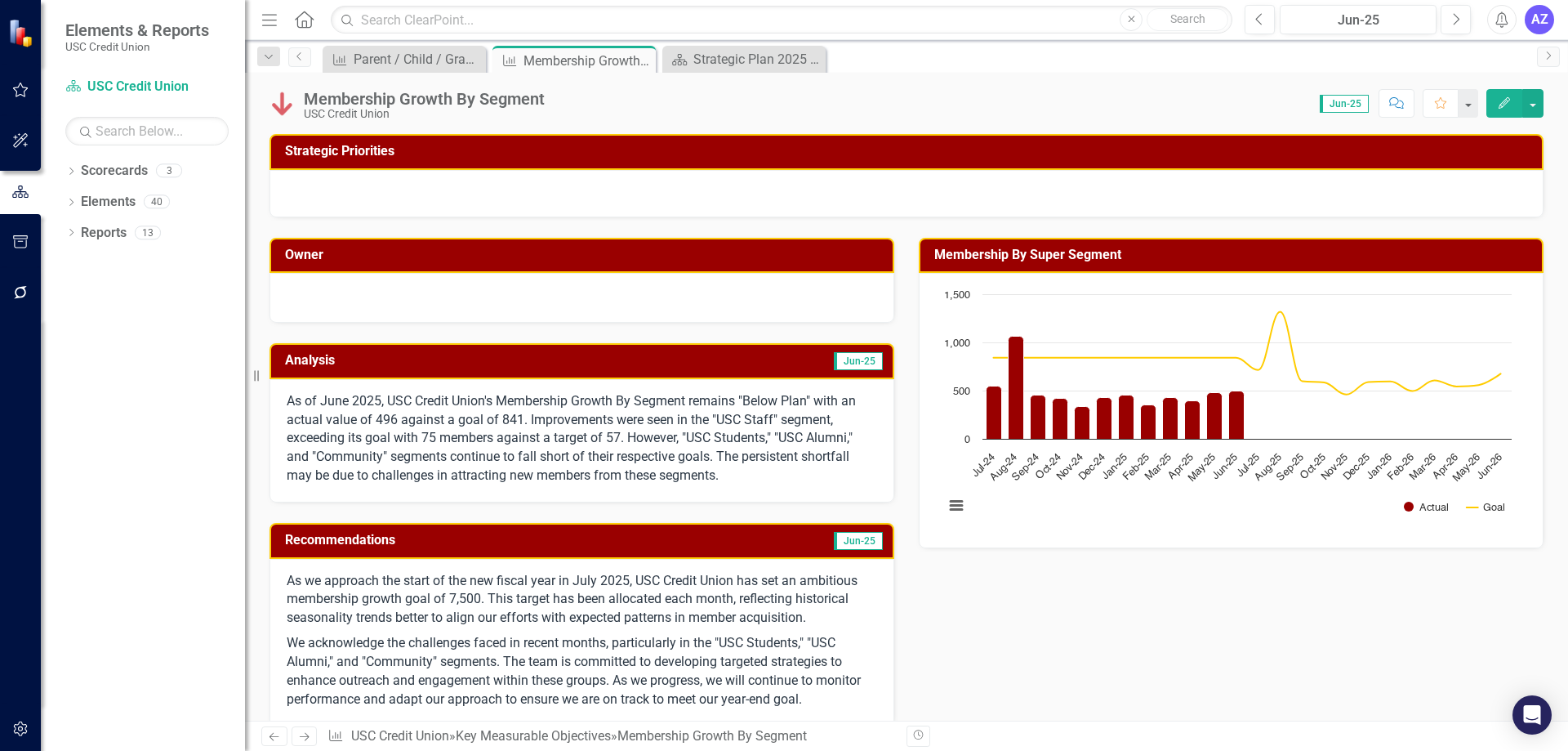 drag, startPoint x: 765, startPoint y: 160, endPoint x: 739, endPoint y: 155, distance: 26.4764 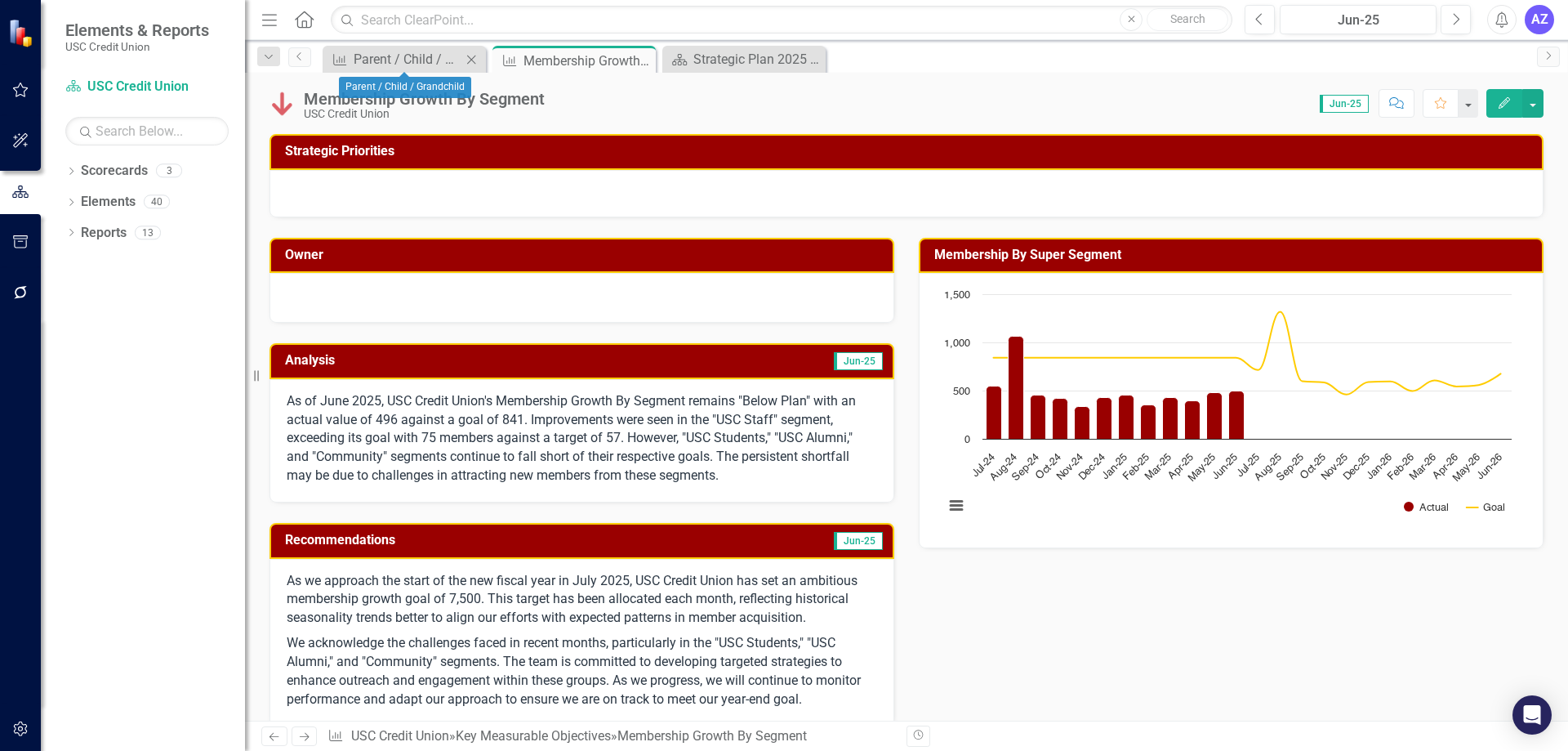 click on "Key Measurable Objective Parent / Child / Grandchild Close" at bounding box center [404, 59] 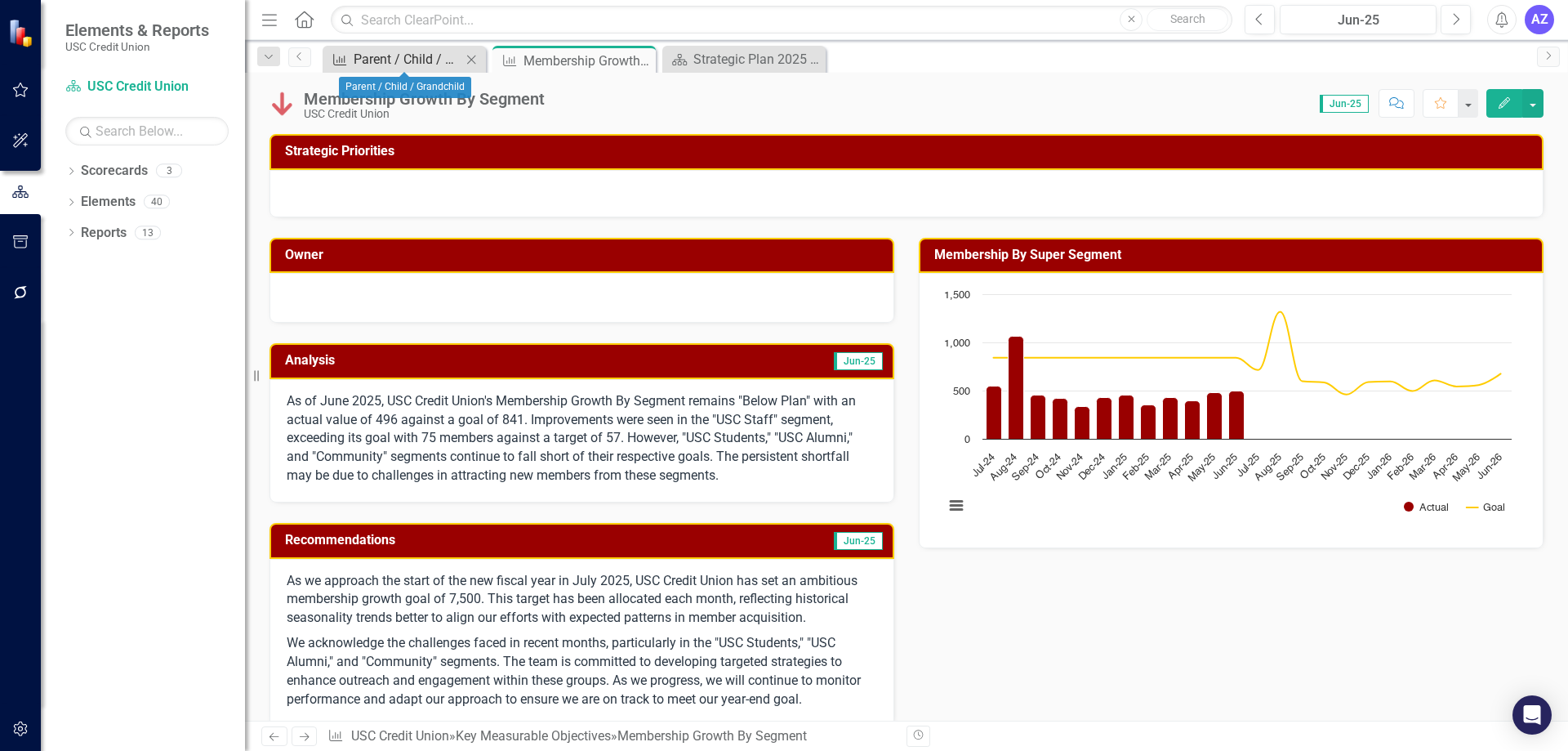 click on "Parent / Child / Grandchild" at bounding box center [408, 59] 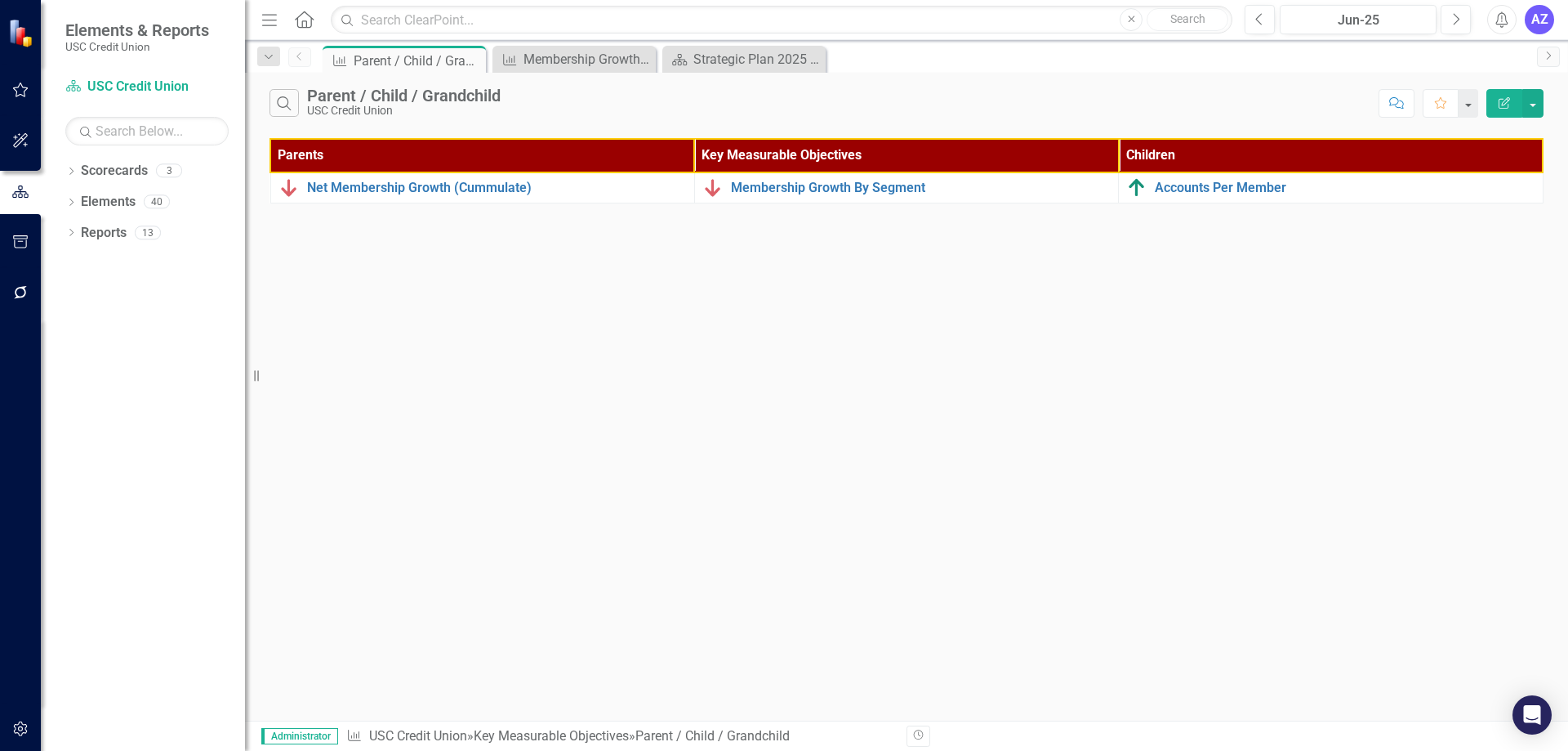 click on "Search Parent / Child / Grandchild USC Credit Union Comment Favorite Edit Report Parents Key Measurable Objectives Children Net Membership Growth (Cummulate) Link Map View Link Map Edit Edit Key Measurable Objective Link Open Element Membership Growth By Segment Link Map View Link Map Edit Edit Key Measurable Objective Link Open Element Accounts Per Member Link Map View Link Map Edit Edit Key Measurable Objective Link Open Element" at bounding box center [906, 396] 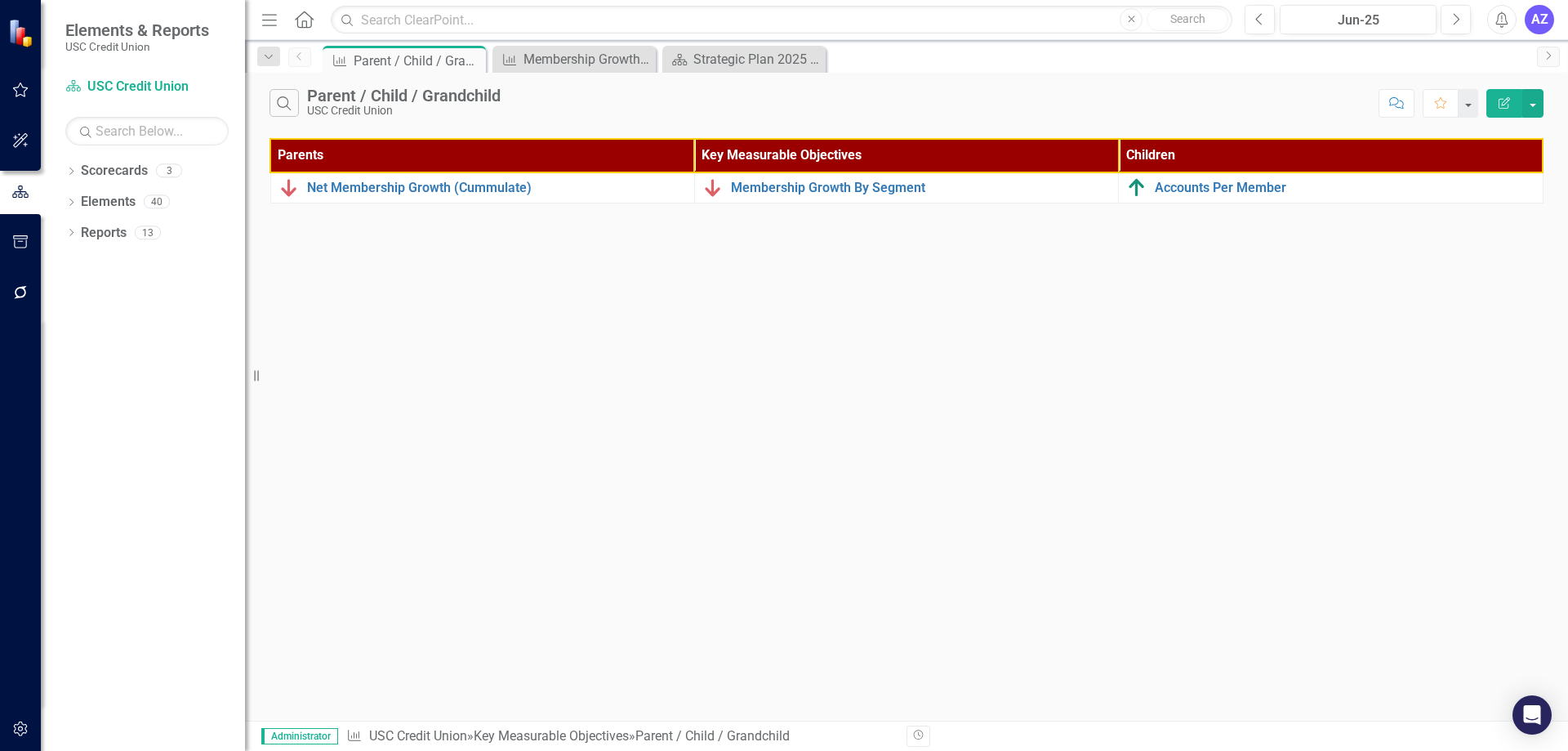 click on "Search Parent / Child / Grandchild USC Credit Union Comment Favorite Edit Report Parents Key Measurable Objectives Children Net Membership Growth (Cummulate) Link Map View Link Map Edit Edit Key Measurable Objective Link Open Element Membership Growth By Segment Link Map View Link Map Edit Edit Key Measurable Objective Link Open Element Accounts Per Member Link Map View Link Map Edit Edit Key Measurable Objective Link Open Element" at bounding box center [906, 396] 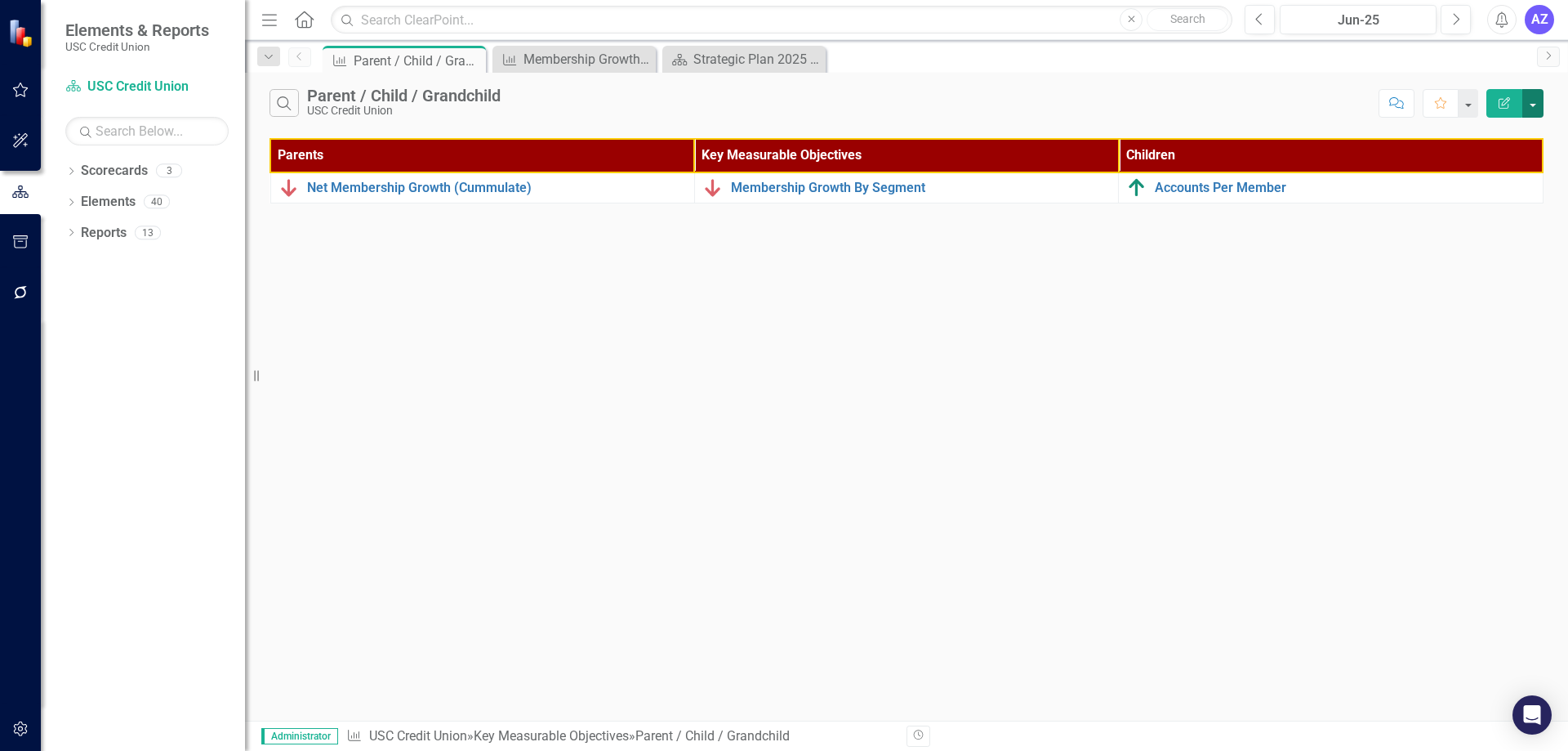 click at bounding box center (1533, 103) 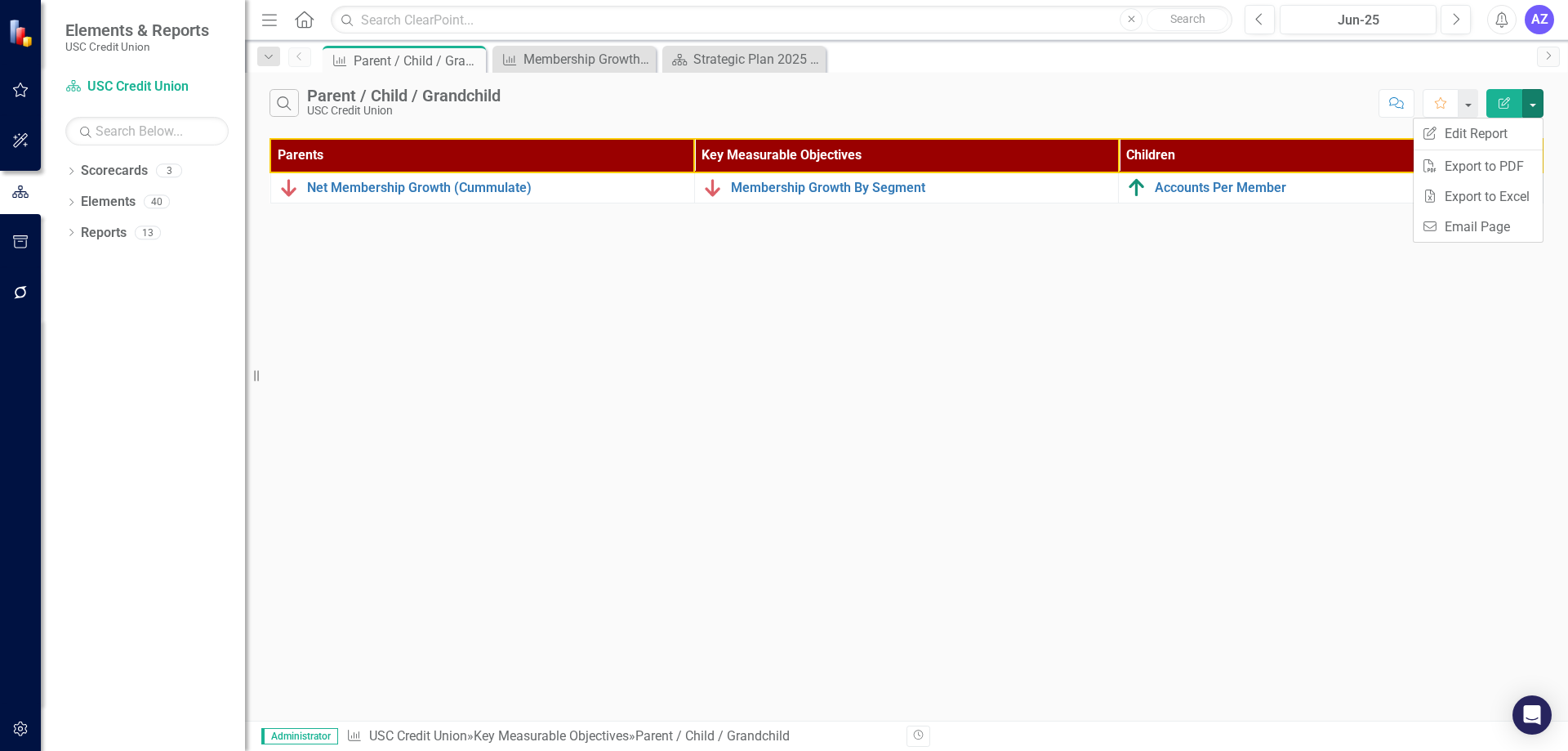 click on "Search Parent / Child / Grandchild USC Credit Union Comment Favorite Edit Report Parents Key Measurable Objectives Children Net Membership Growth (Cummulate) Link Map View Link Map Edit Edit Key Measurable Objective Link Open Element Membership Growth By Segment Link Map View Link Map Edit Edit Key Measurable Objective Link Open Element Accounts Per Member Link Map View Link Map Edit Edit Key Measurable Objective Link Open Element" at bounding box center (906, 396) 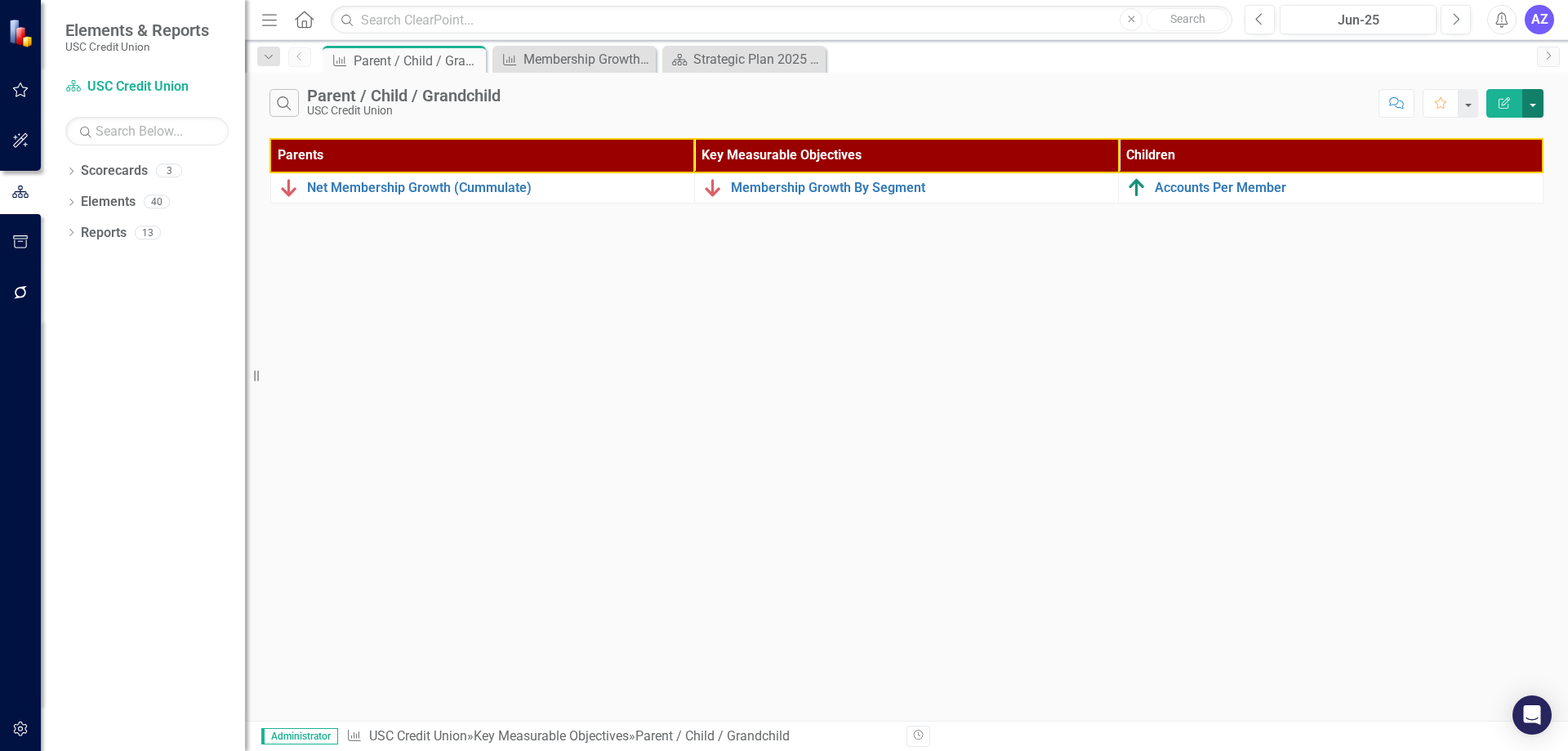 click at bounding box center (1533, 103) 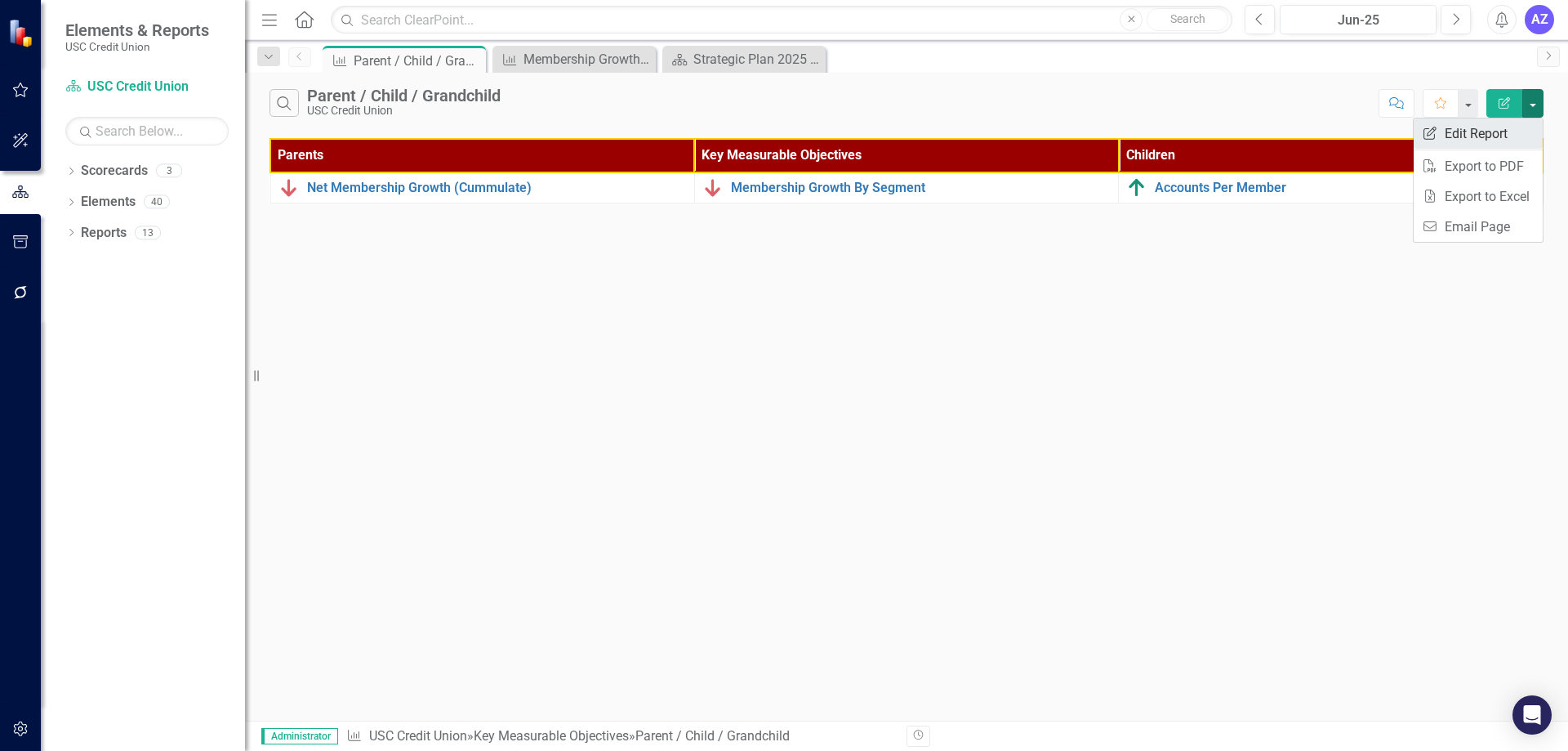 click on "Edit Report Edit Report" at bounding box center [1478, 133] 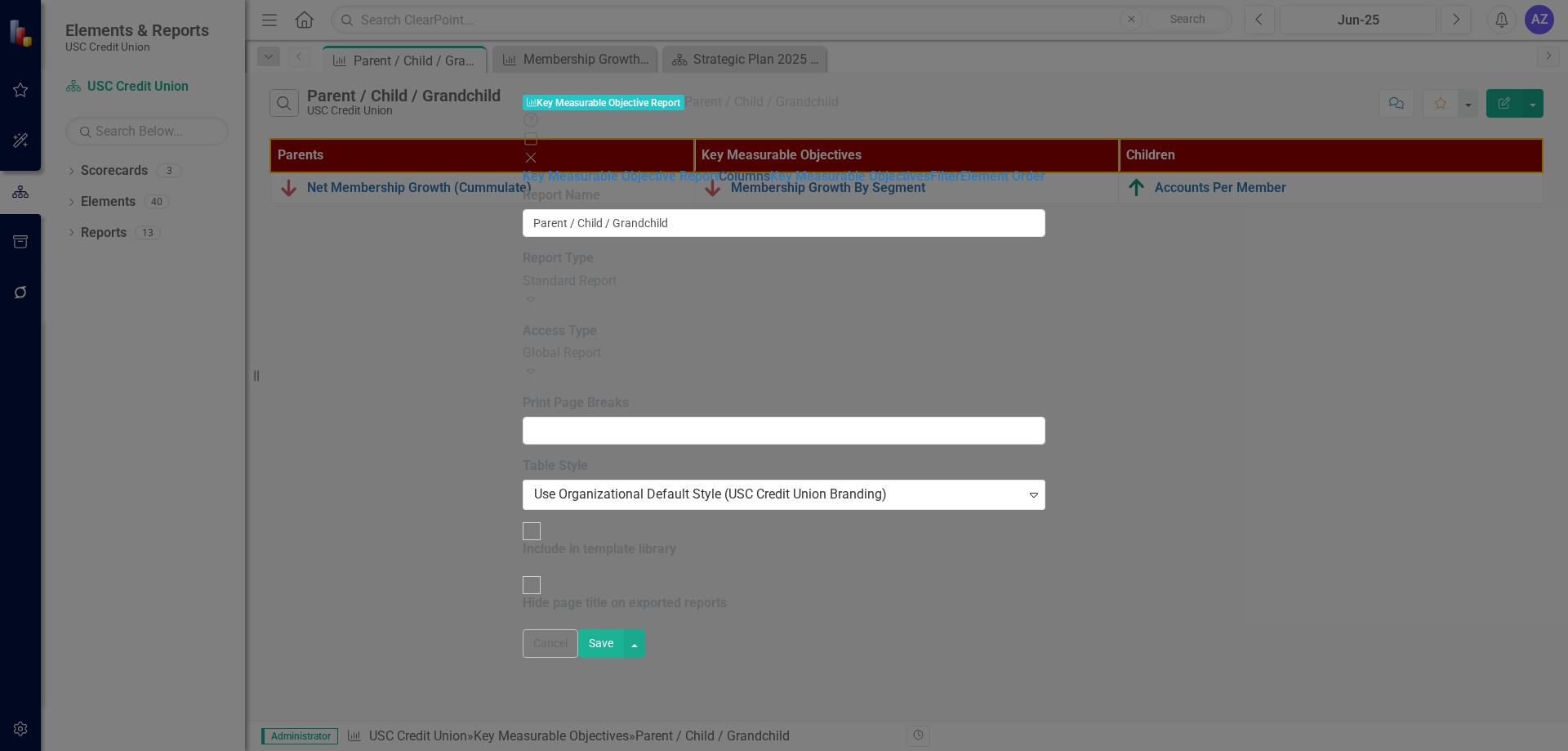 click on "Columns" at bounding box center (744, 176) 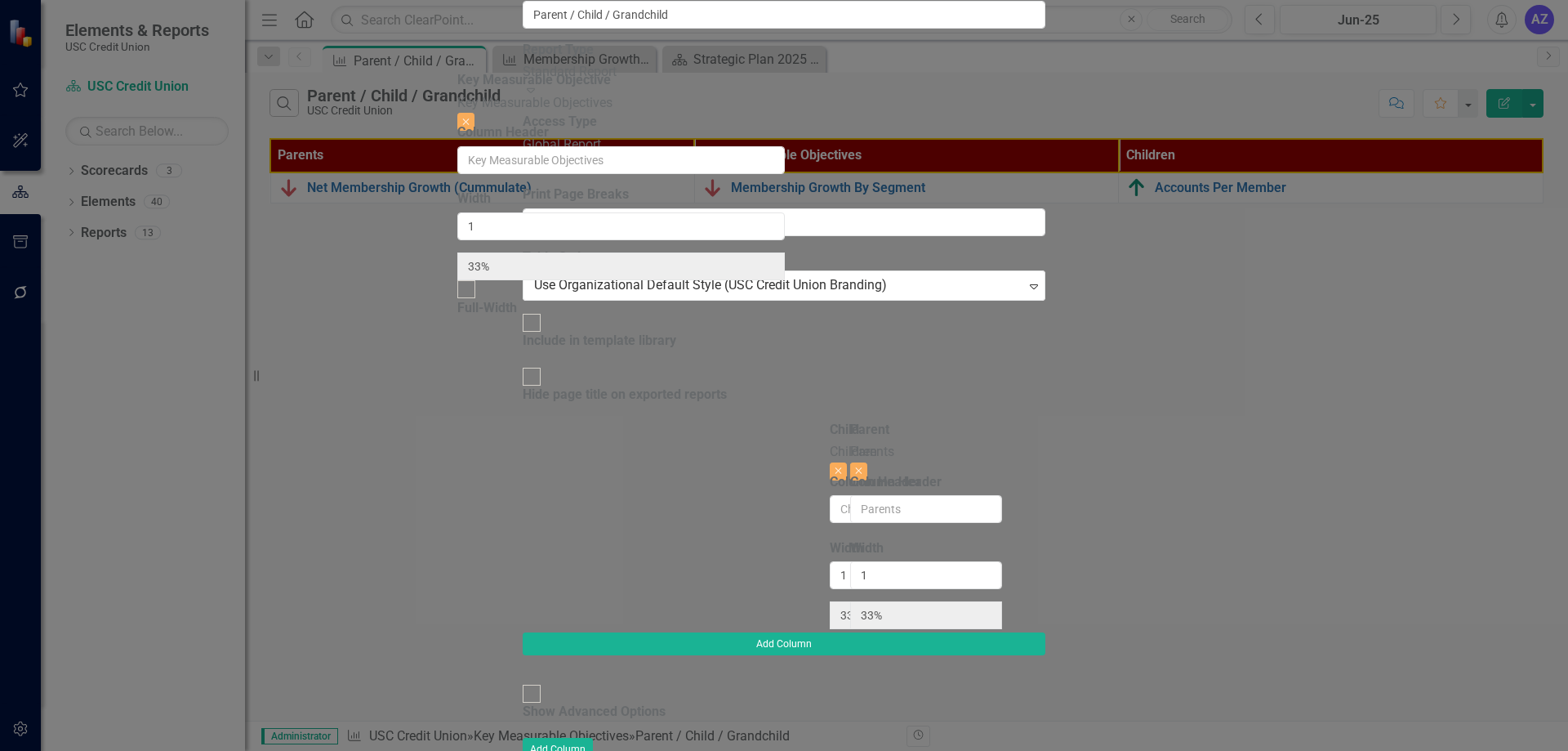 drag, startPoint x: 992, startPoint y: 77, endPoint x: 670, endPoint y: 87, distance: 322.15524 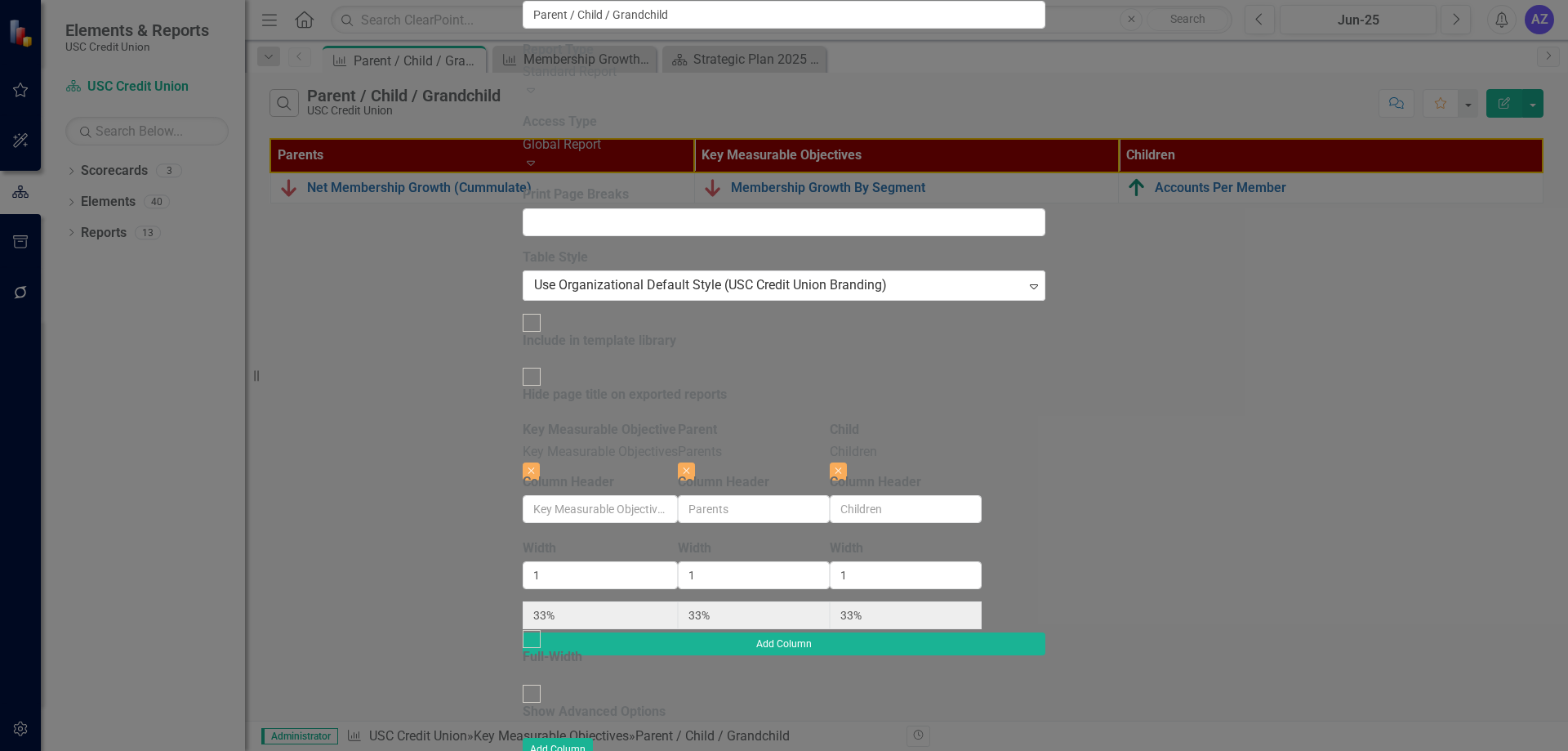click on "To add columns to your report, click on the "Select Columns" button below. All the fields that are available for this report will be listed. You can then arrange the columns by dragging and dropping or using the left/right arrow buttons. You can further customize the data to show additional reporting periods, etc., using the options in the table below.   Learn more in the ClearPoint Support Center. Close Help Key Measurable Objective Key Measurable Objectives Close Column Header Width 1 33% Full-Width Parent Parents Close Column Header Width 1 33% Child Children Close Column Header Width 1 33% Add Column   Show Advanced Options Add Column Group By Group By Key Measurable Objective Group By Scorecard" at bounding box center [784, 629] 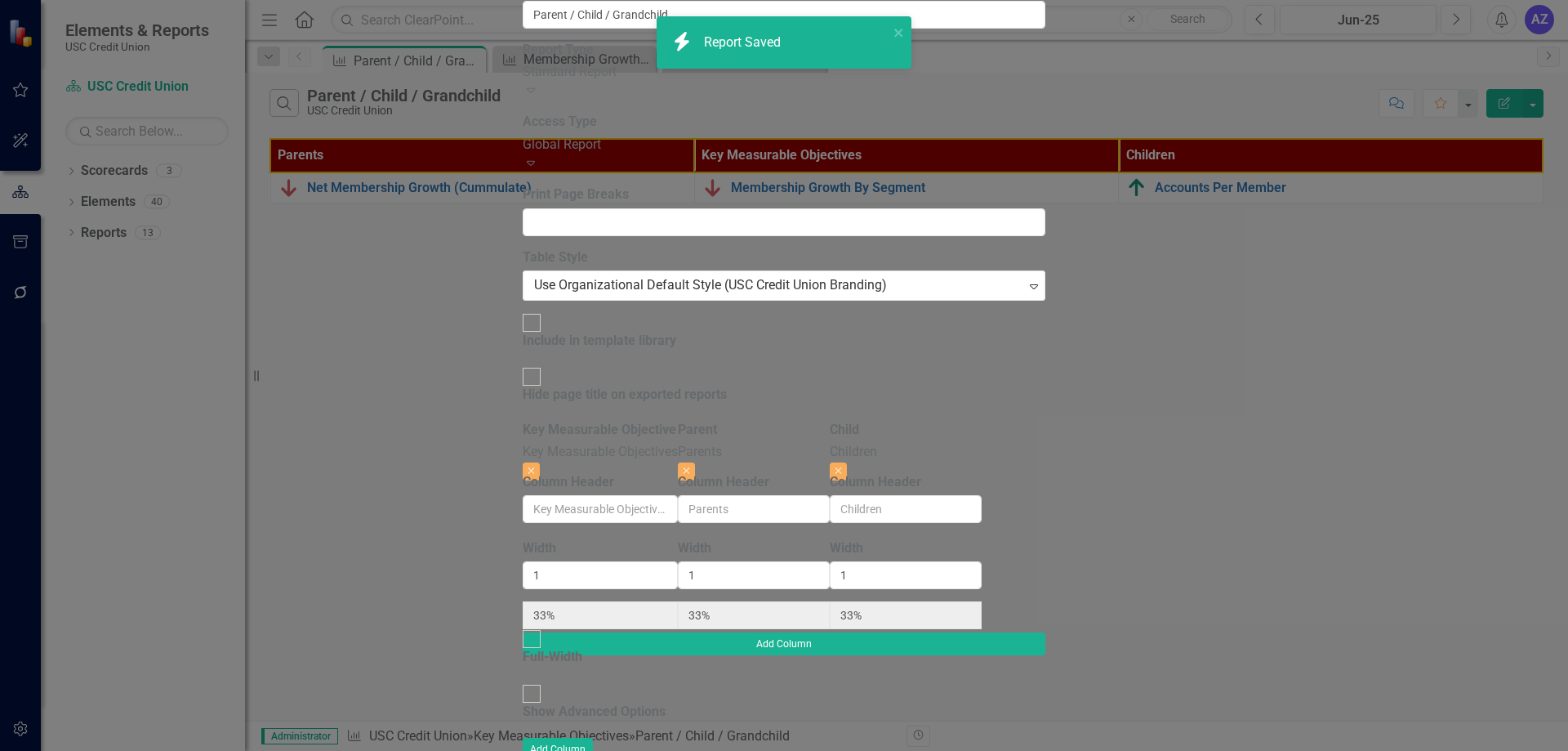 radio on "true" 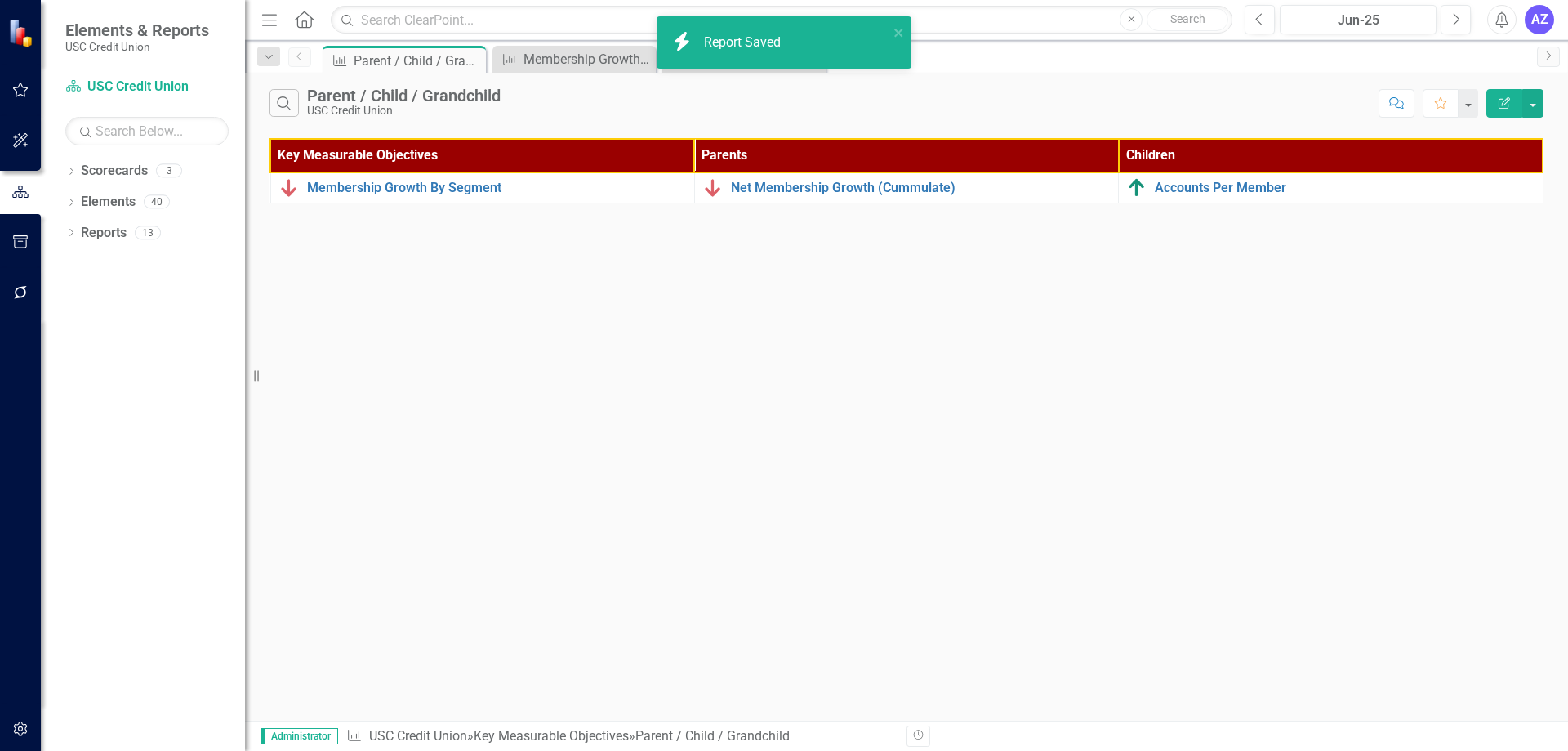 click on "Search Parent / Child / Grandchild USC Credit Union Comment Favorite Edit Report Key Measurable Objectives Parents Children Membership Growth By Segment Link Map View Link Map Edit Edit Key Measurable Objective Link Open Element Net Membership Growth (Cummulate) Link Map View Link Map Edit Edit Key Measurable Objective Link Open Element Accounts Per Member Link Map View Link Map Edit Edit Key Measurable Objective Link Open Element" at bounding box center (906, 396) 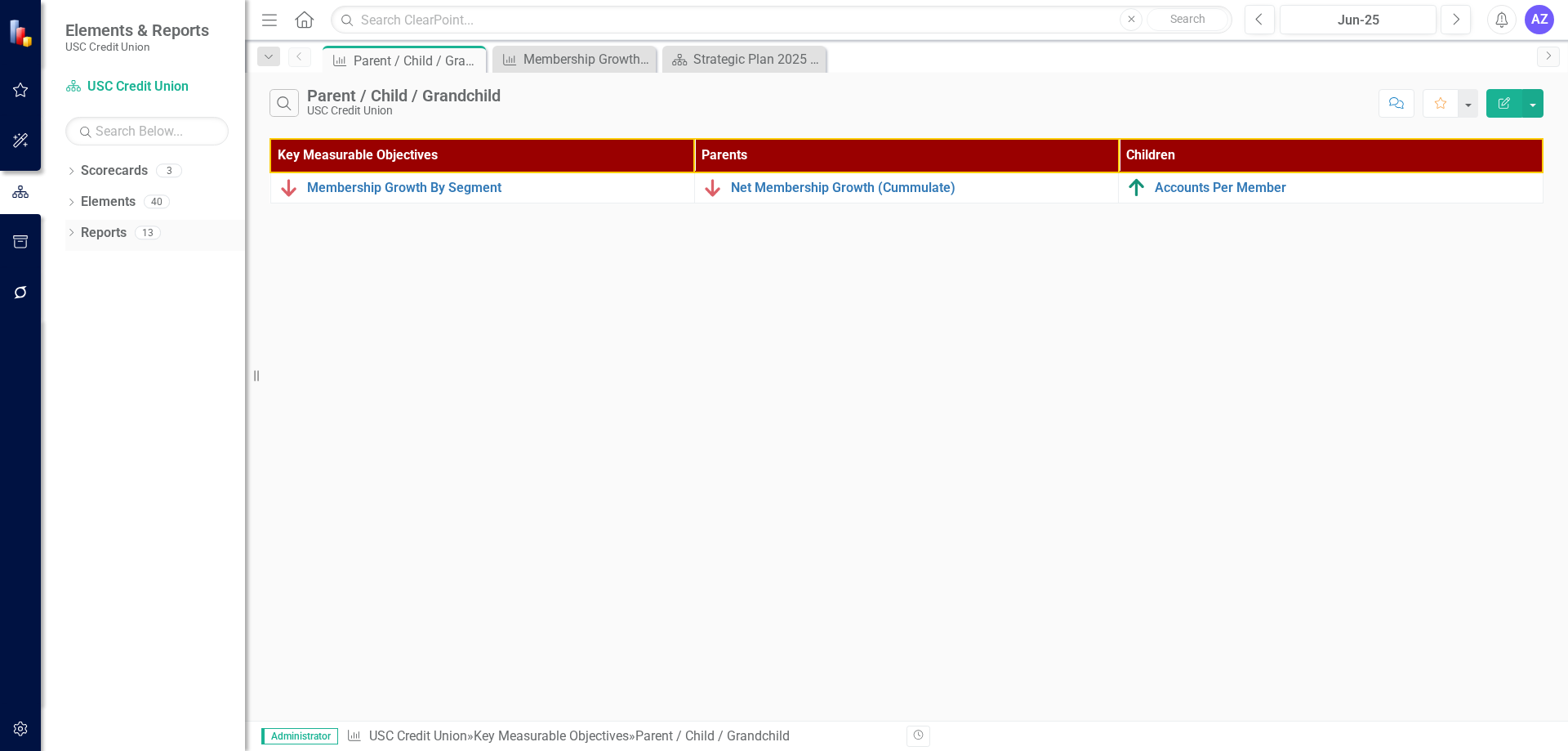 click on "Reports" at bounding box center [104, 233] 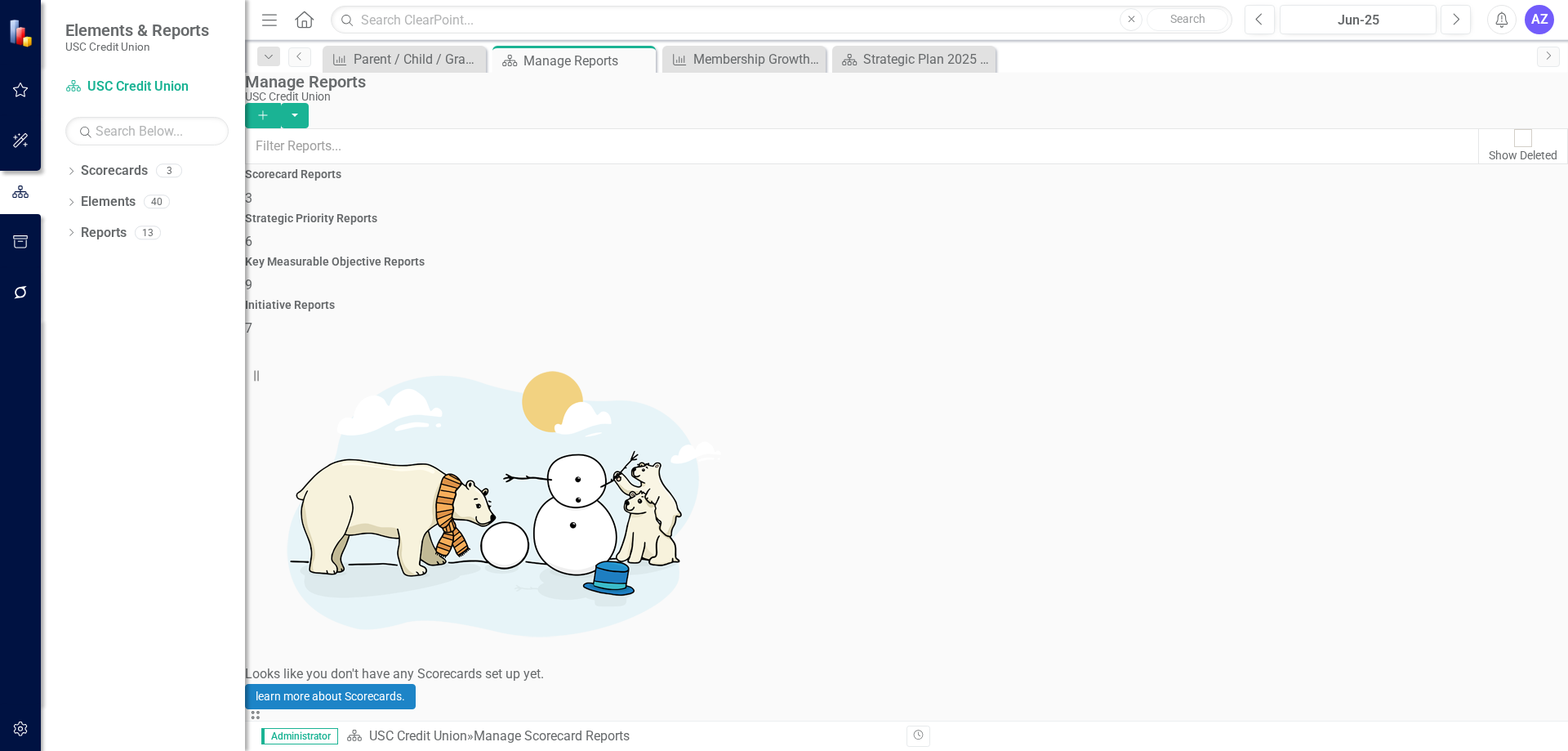click on "Strategic Priority Reports 6" at bounding box center [906, 232] 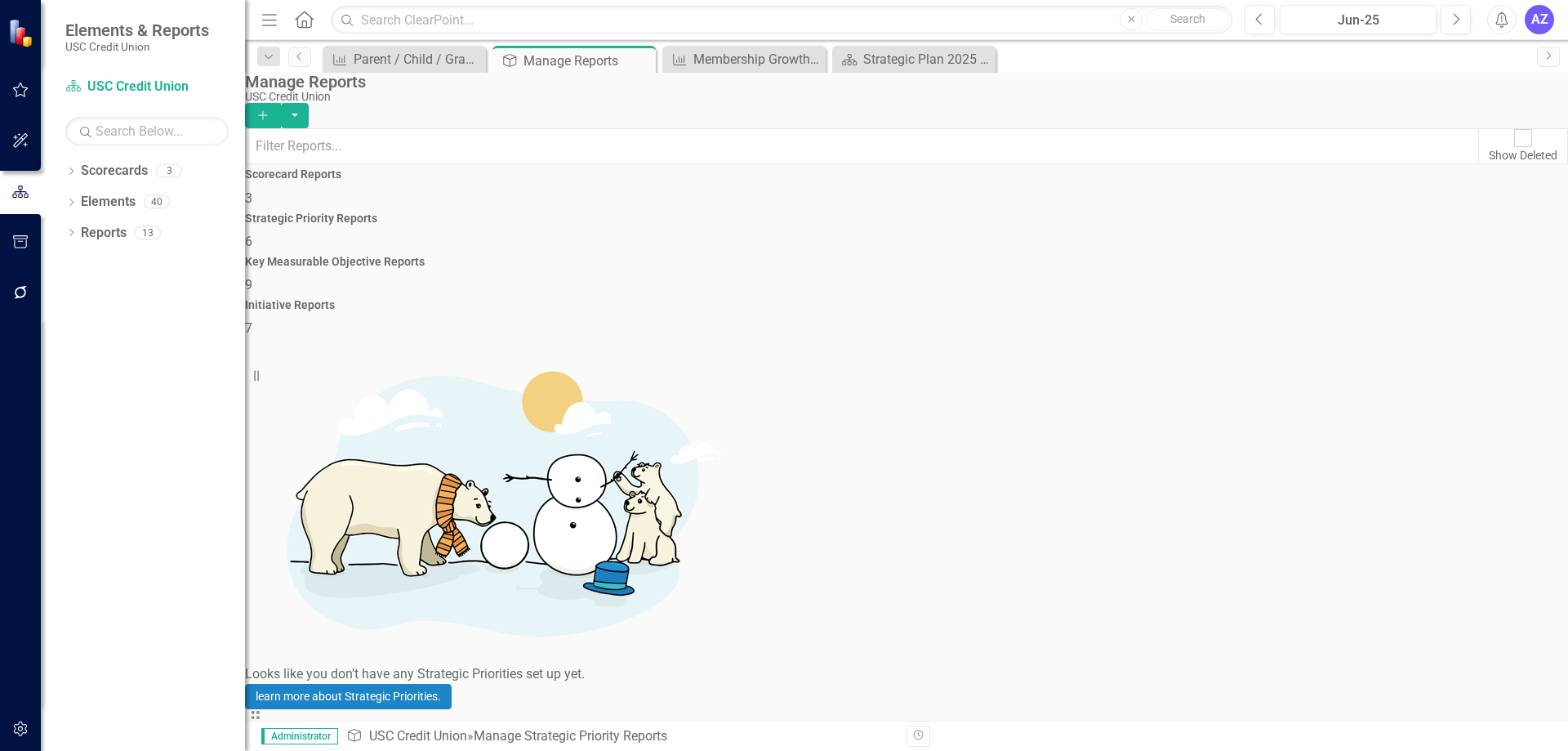 click on "Key Measurable Objective Reports 9" at bounding box center [906, 275] 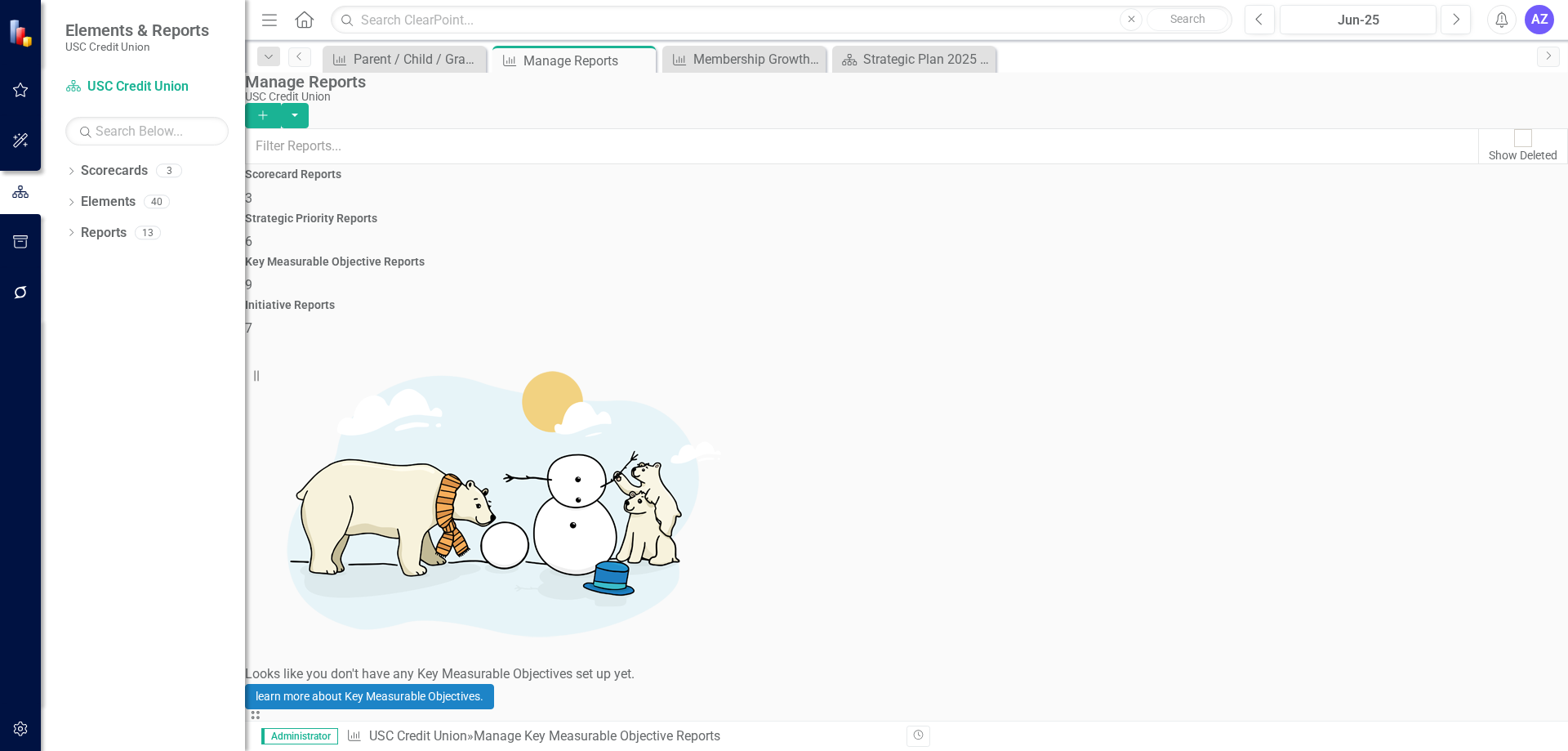 scroll, scrollTop: 38, scrollLeft: 0, axis: vertical 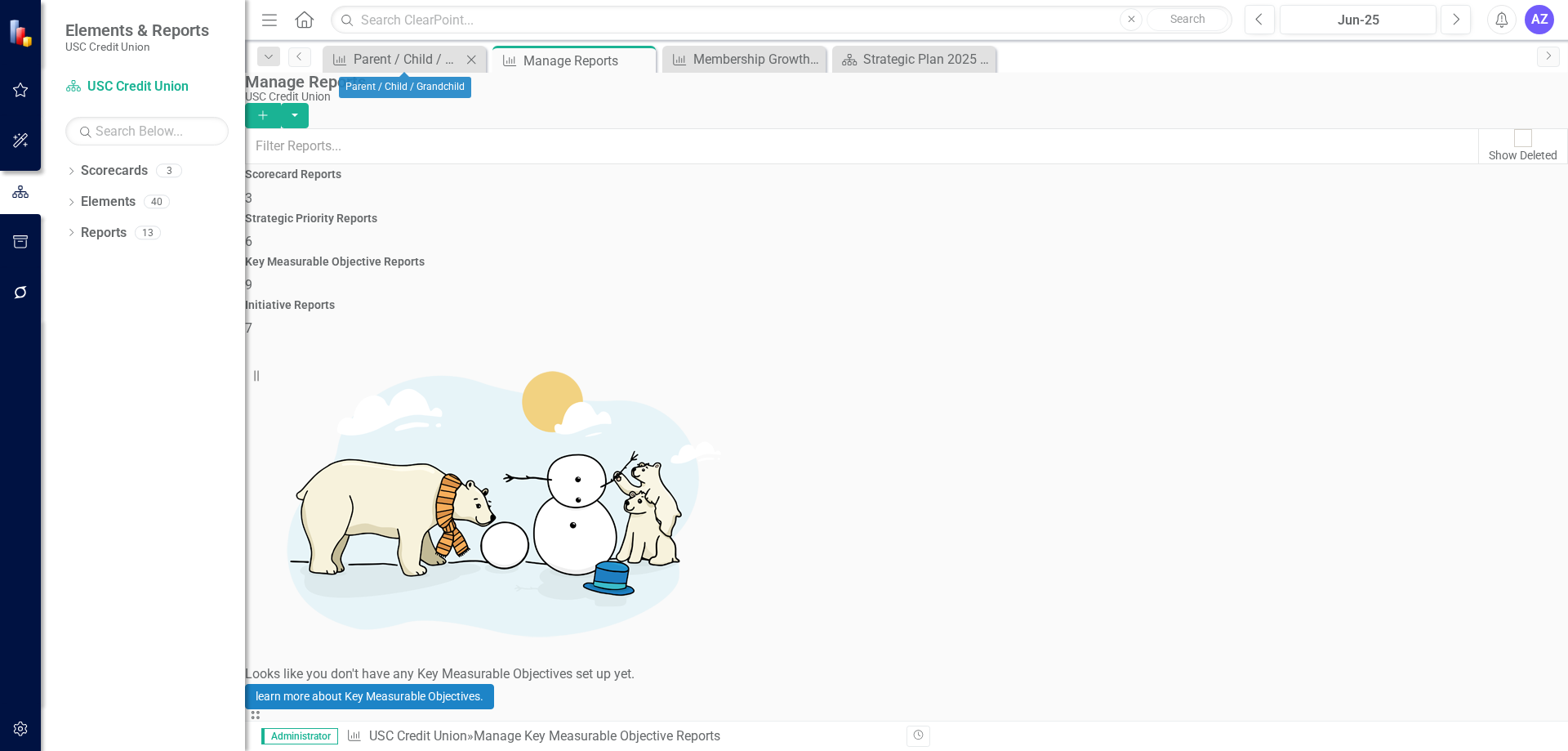 click on "Key Measurable Objective Parent / Child / Grandchild Close" at bounding box center (404, 59) 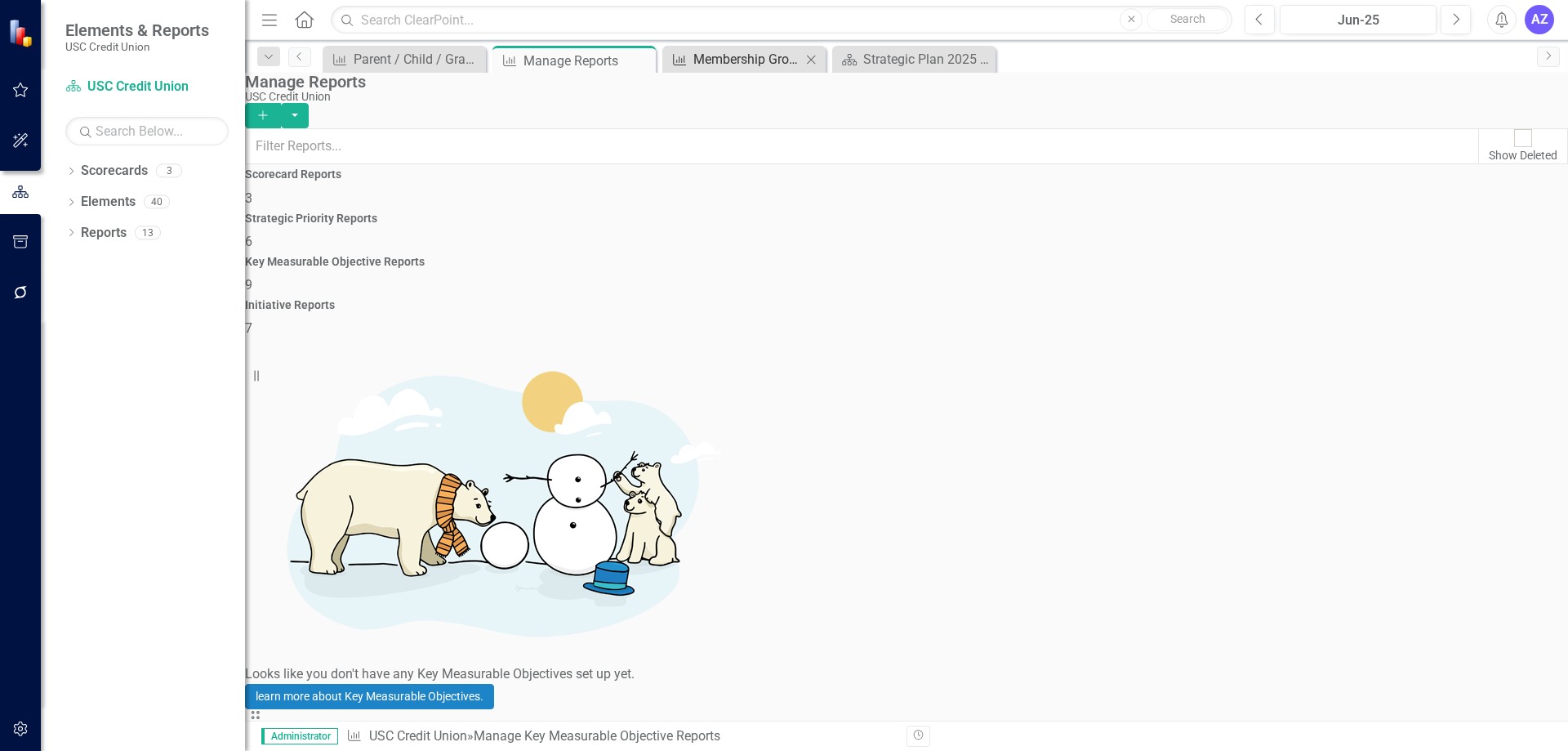 click on "Key Measurable Objective" 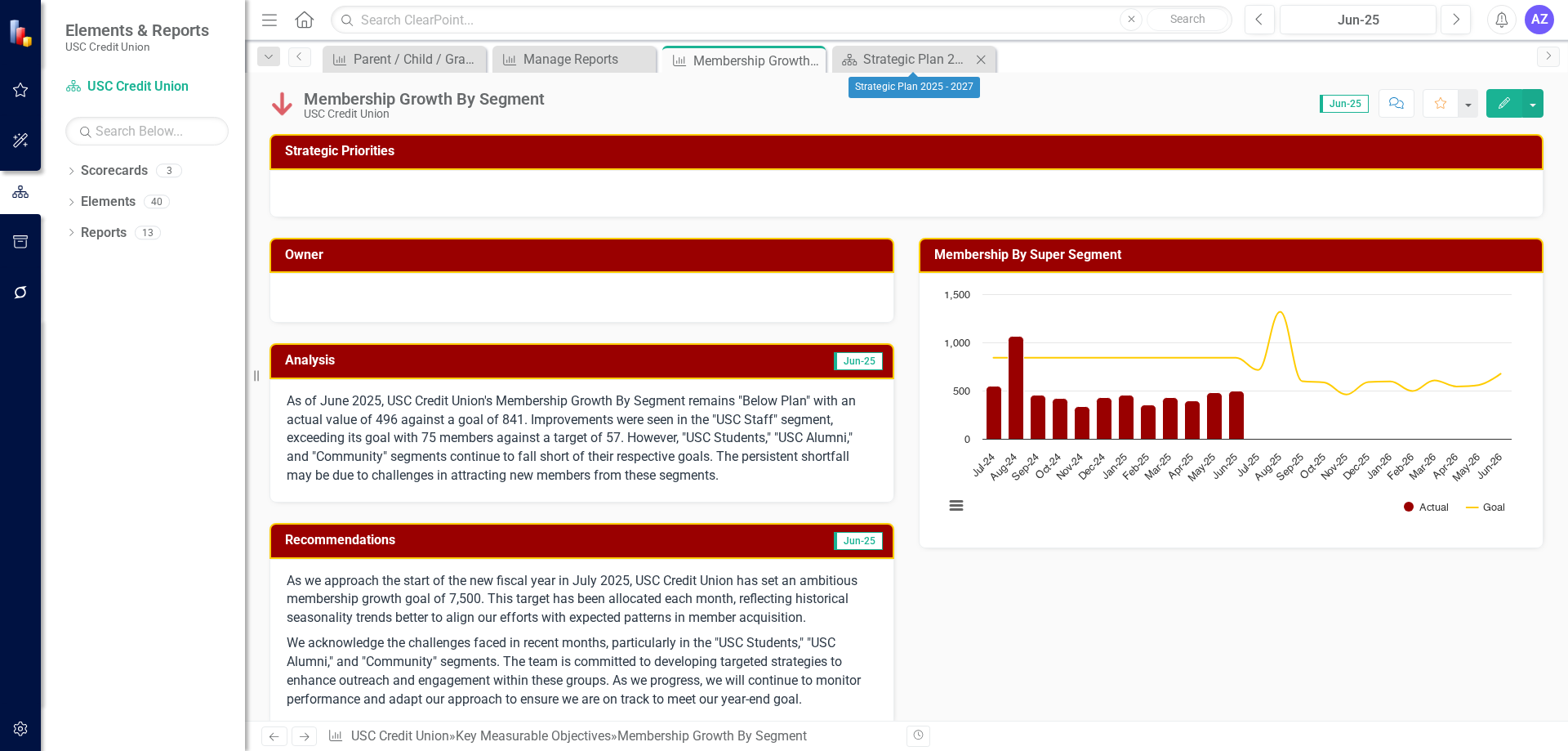 click on "Scorecard Strategic Plan 2025 - 2027 Close" at bounding box center [914, 59] 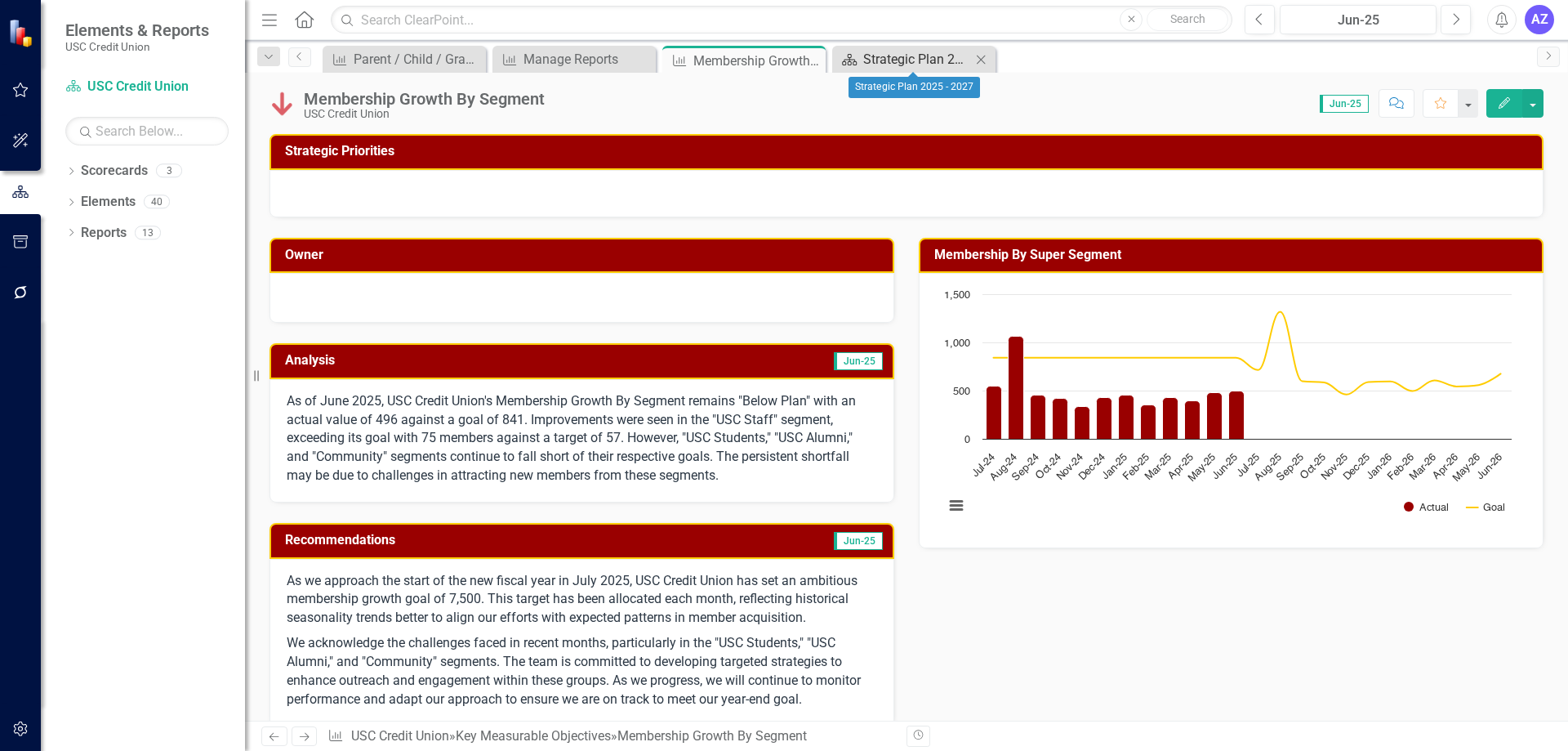 click on "Strategic Plan 2025 - 2027" at bounding box center [917, 59] 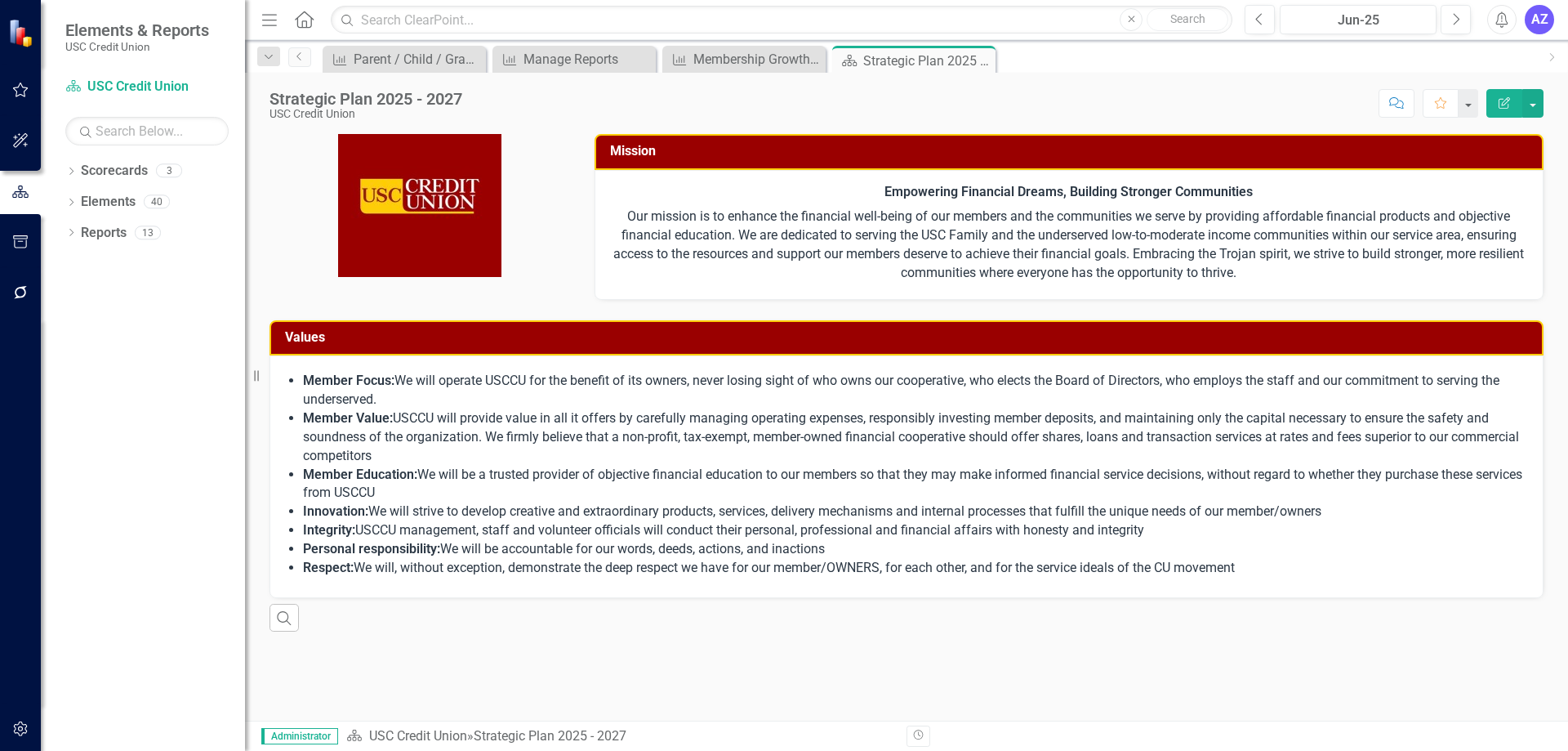 drag, startPoint x: 1443, startPoint y: 392, endPoint x: 1290, endPoint y: 454, distance: 165.085 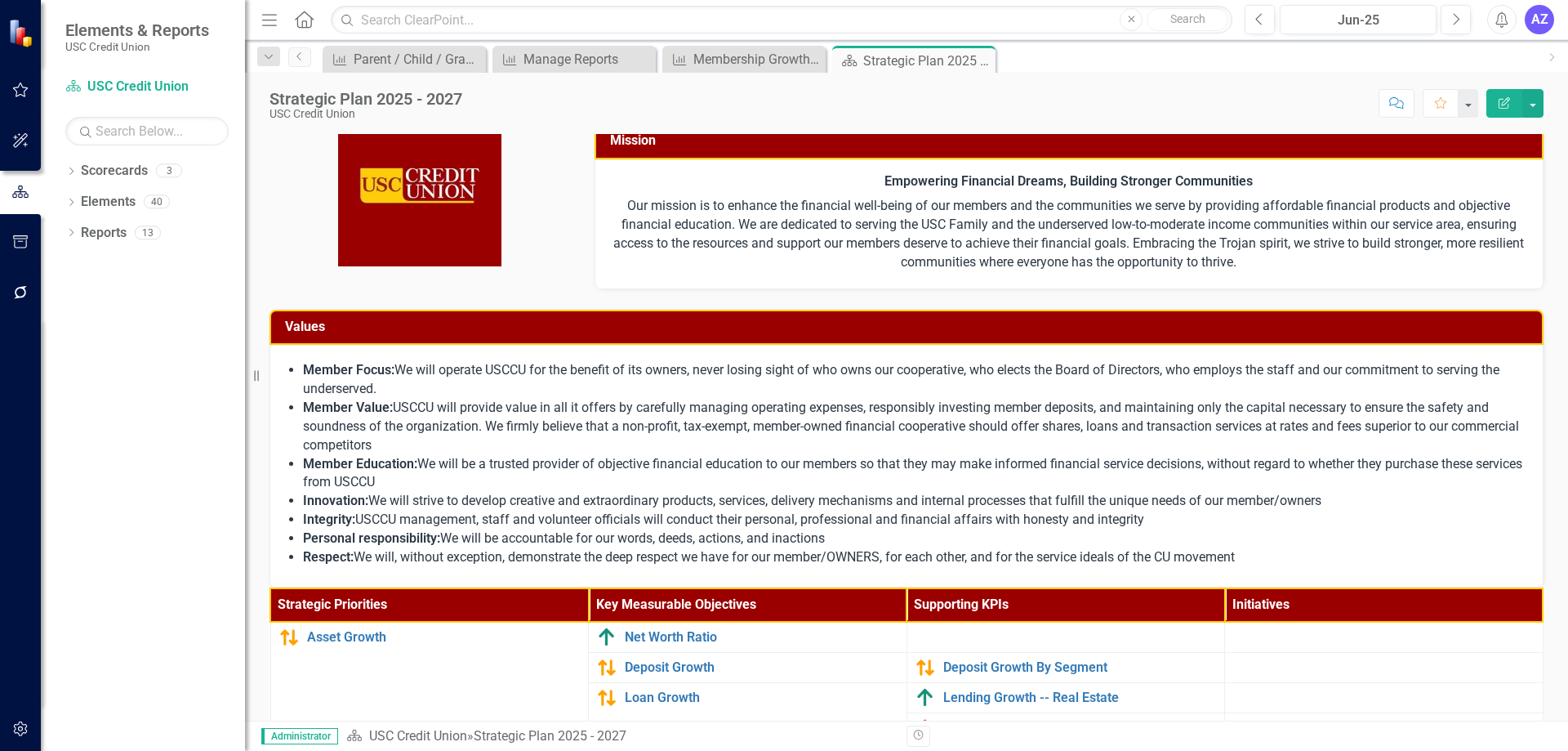 drag, startPoint x: 1258, startPoint y: 468, endPoint x: 549, endPoint y: 287, distance: 731.73902 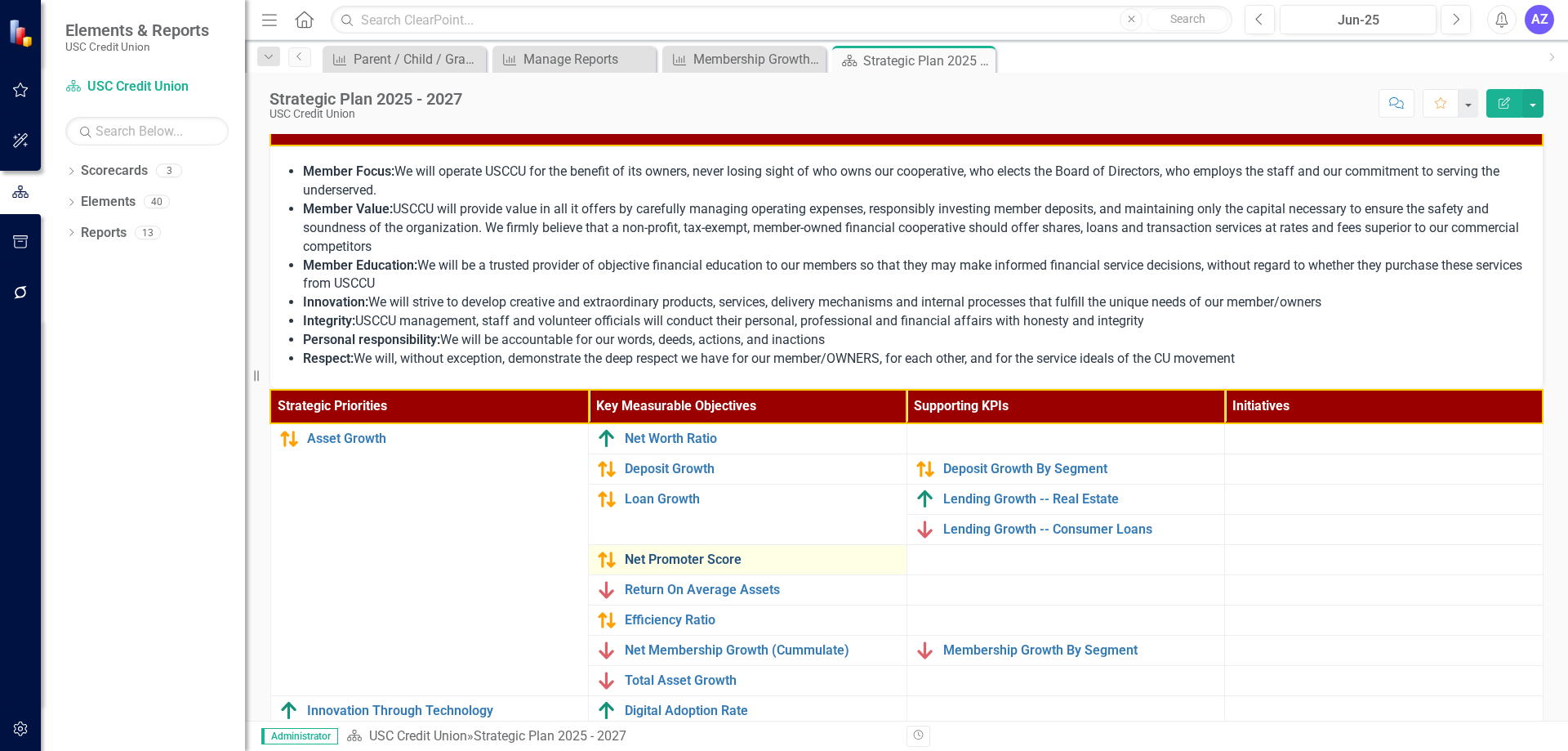 scroll, scrollTop: 208, scrollLeft: 0, axis: vertical 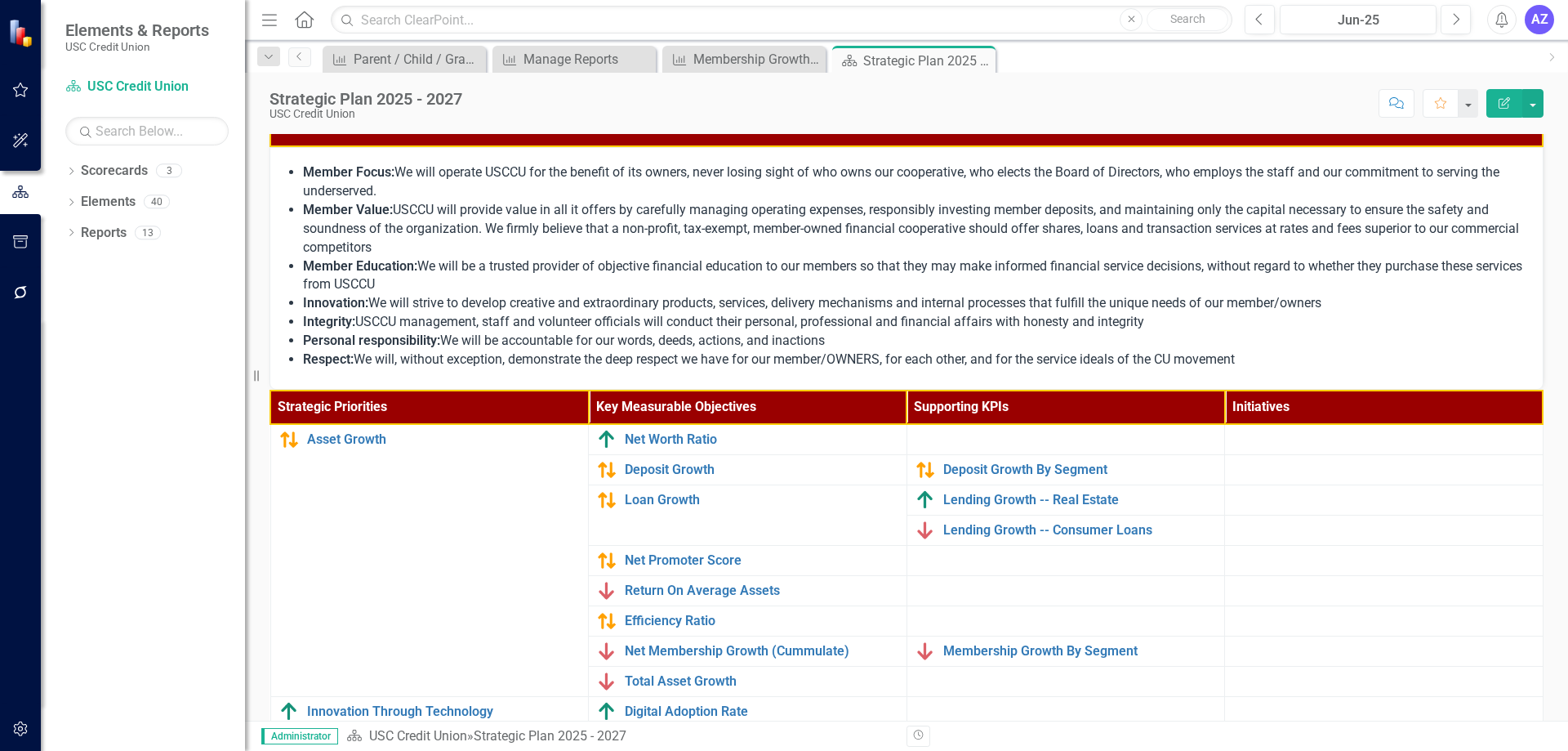 click on "Integrity:  USCCU management, staff and volunteer officials will conduct their personal, professional and financial affairs with honesty and integrity" at bounding box center [915, 322] 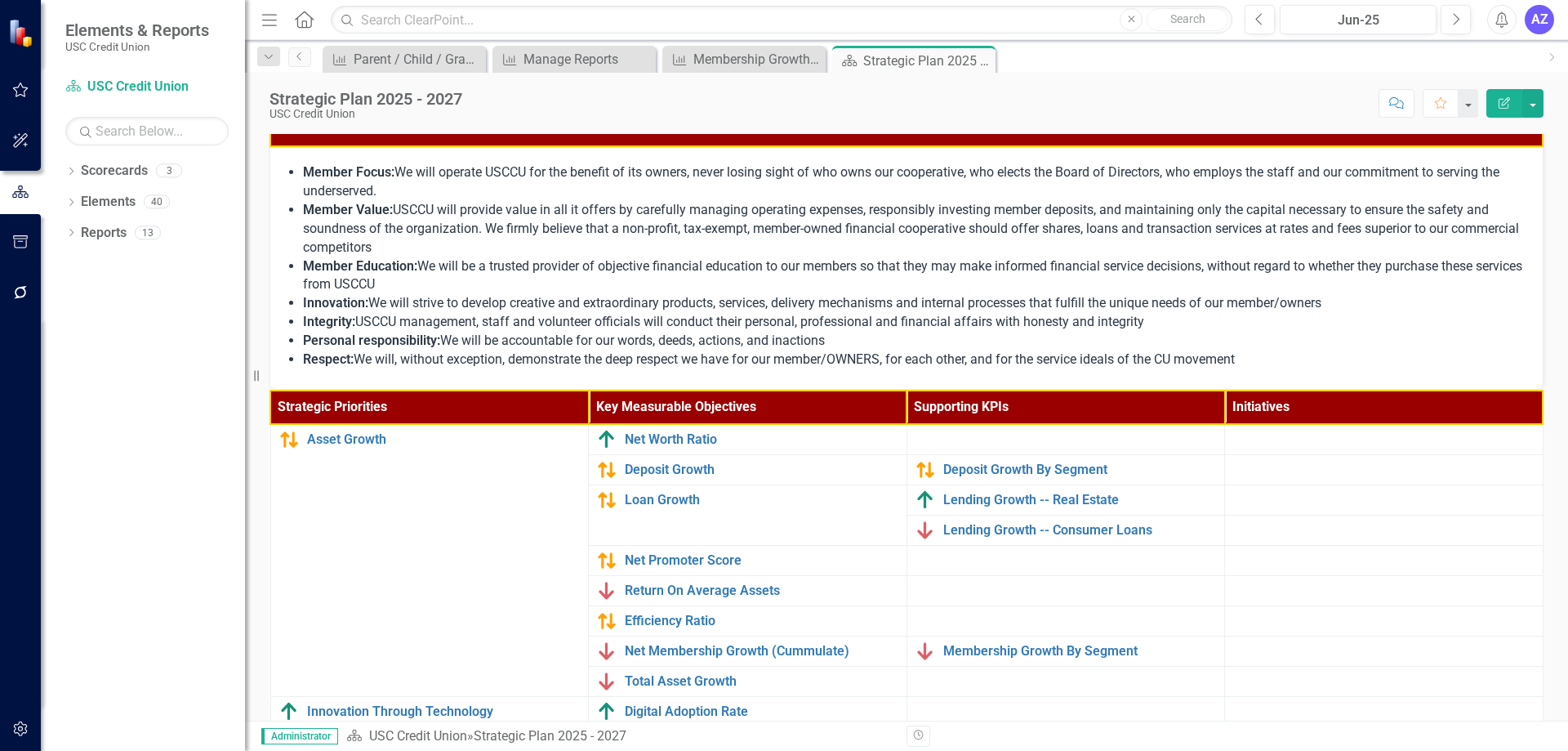 click on "Integrity:  USCCU management, staff and volunteer officials will conduct their personal, professional and financial affairs with honesty and integrity" at bounding box center (915, 322) 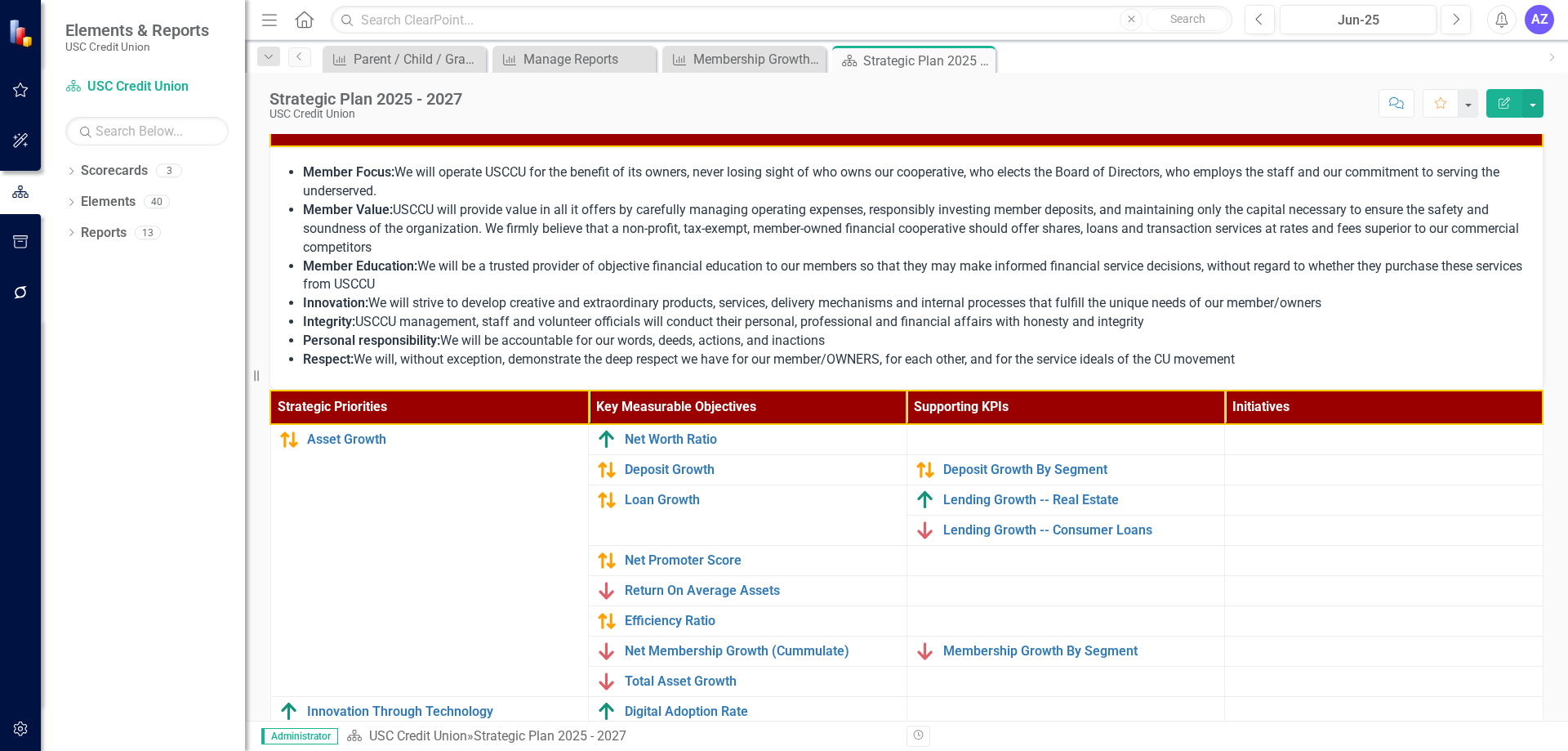 click on "Innovation:  We will strive to develop creative and extraordinary products, services, delivery mechanisms and internal processes that fulfill the unique needs of our member/owners" at bounding box center [915, 303] 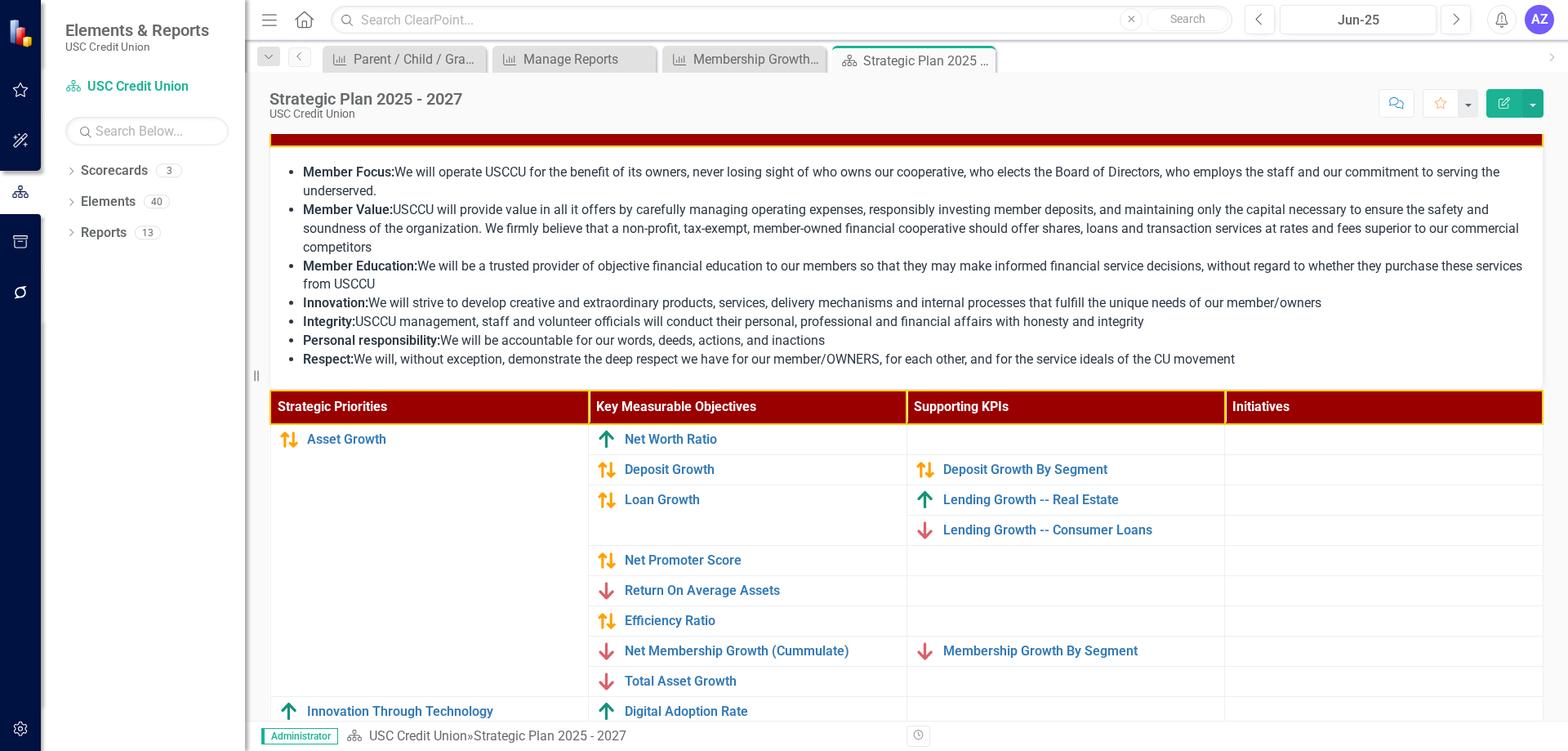 scroll, scrollTop: 372, scrollLeft: 0, axis: vertical 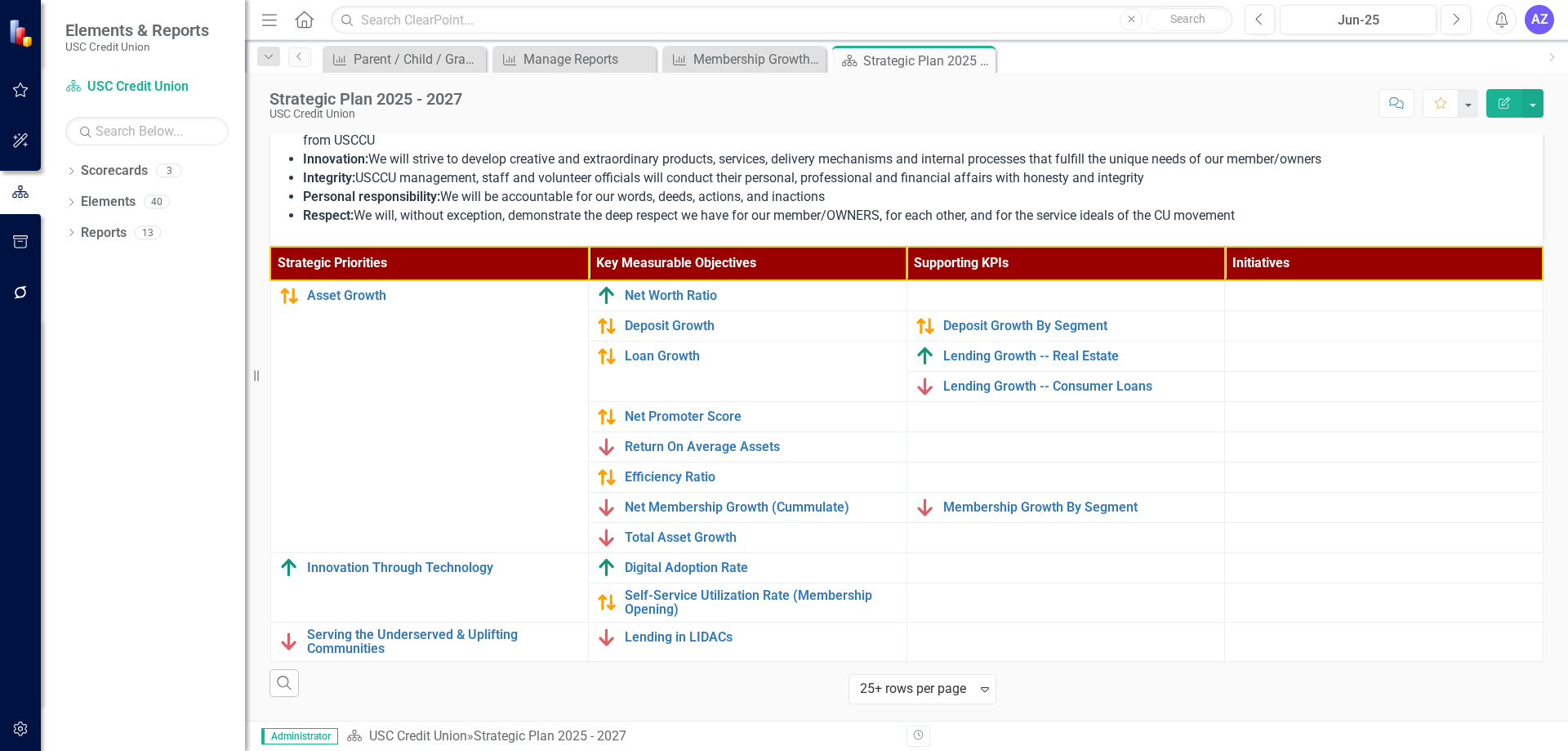 click on "Respect:  We will, without exception, demonstrate the deep respect we have for our member/OWNERS, for each other, and for the service ideals of the CU movement" at bounding box center [915, 216] 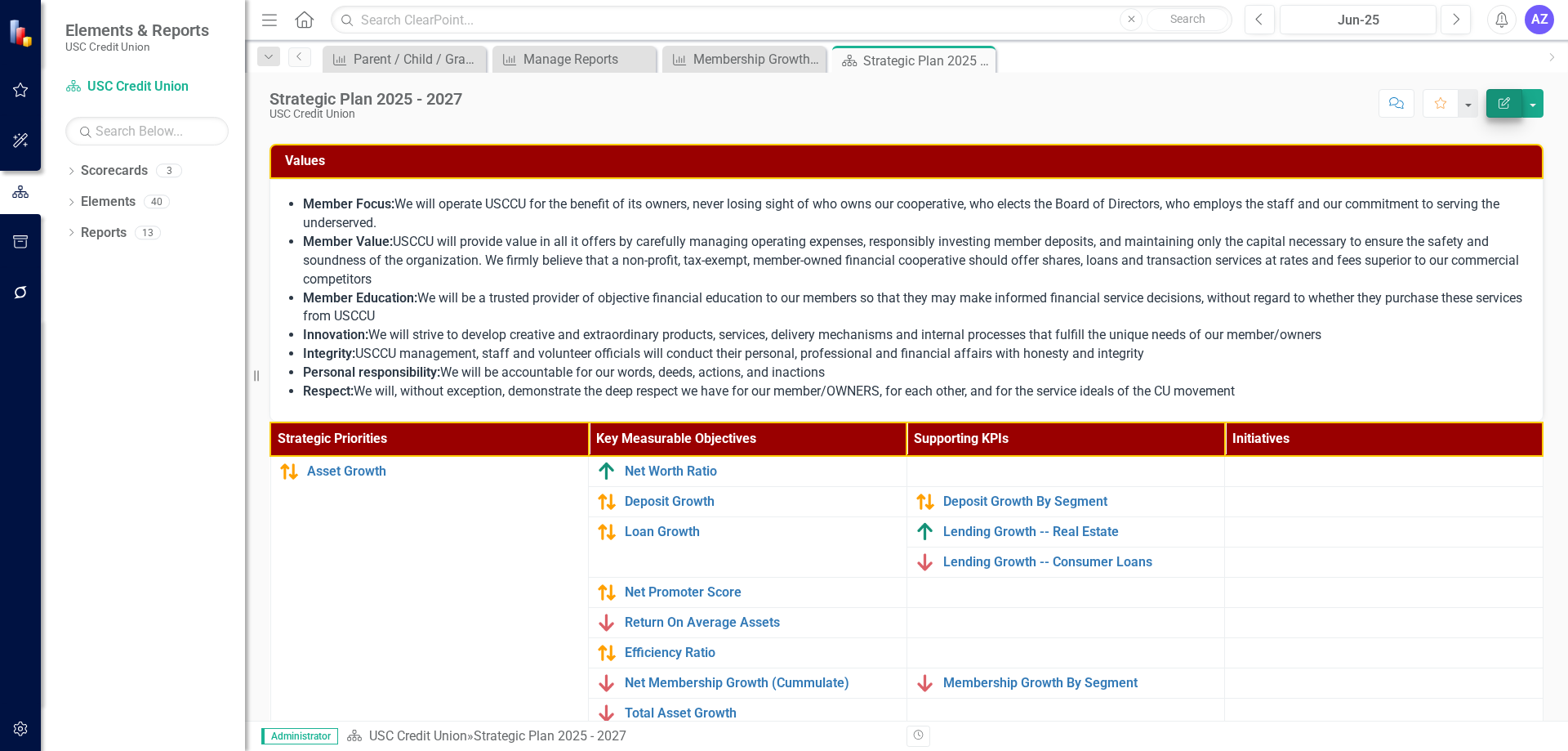 scroll, scrollTop: 45, scrollLeft: 0, axis: vertical 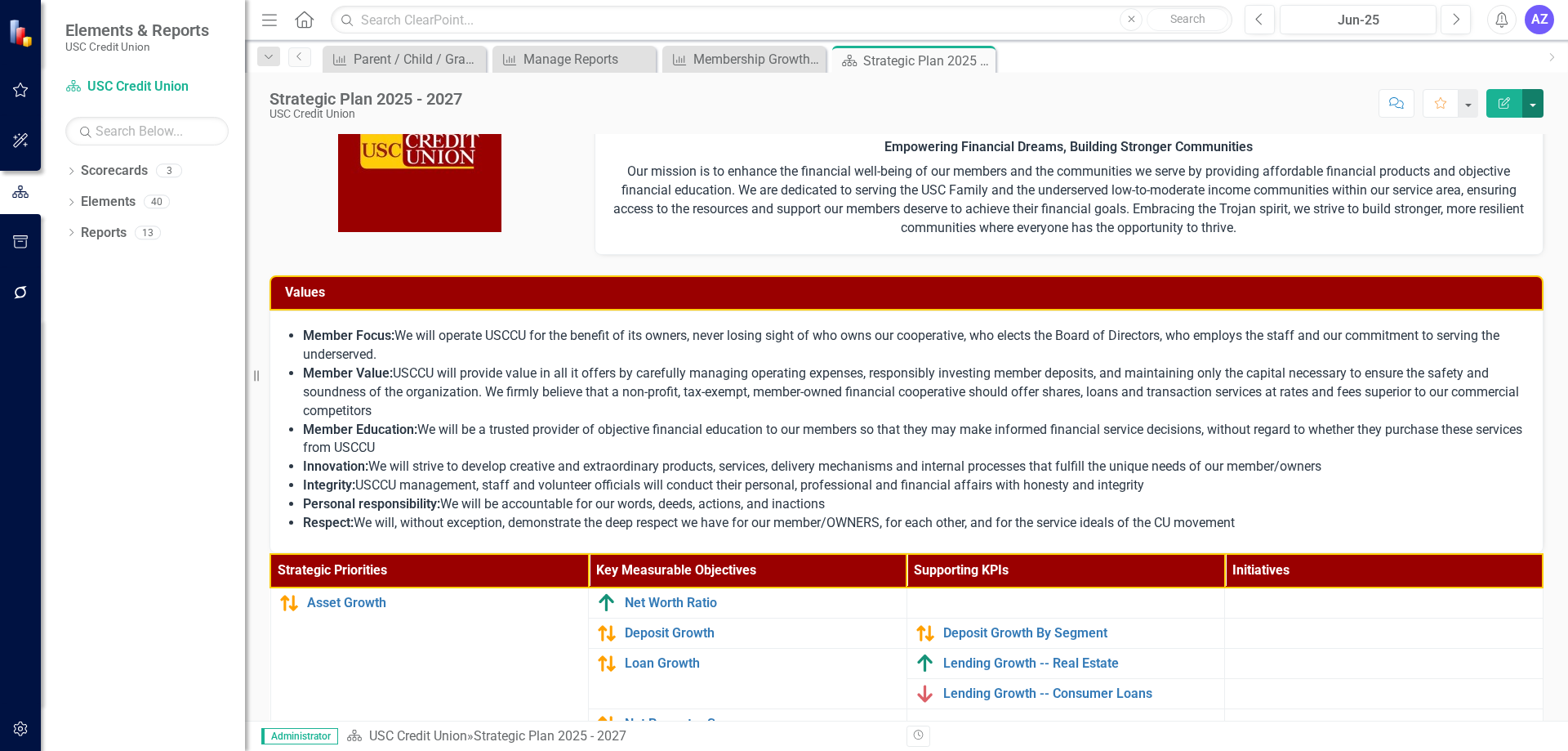 click at bounding box center [1533, 103] 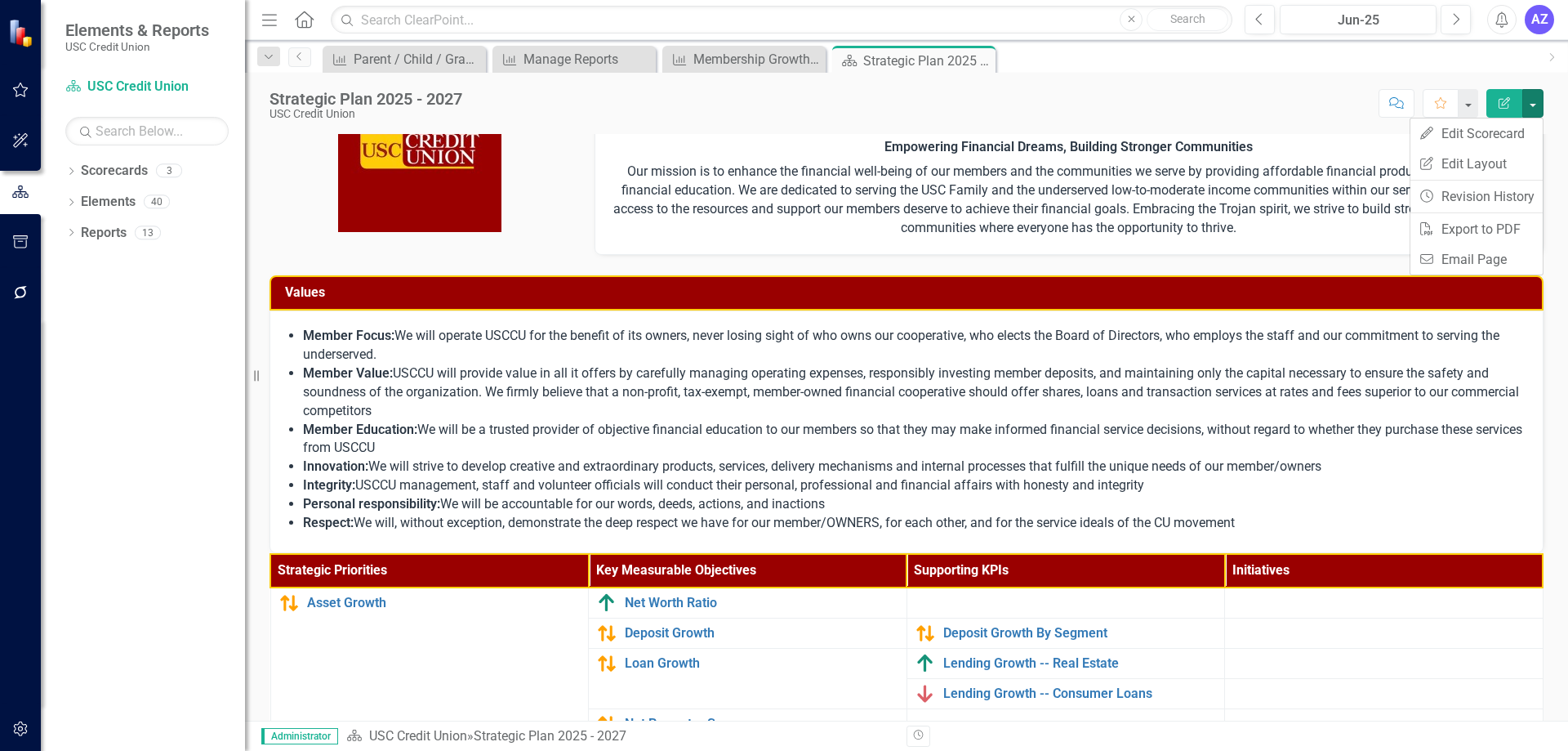 click on "AZ" at bounding box center [1539, 20] 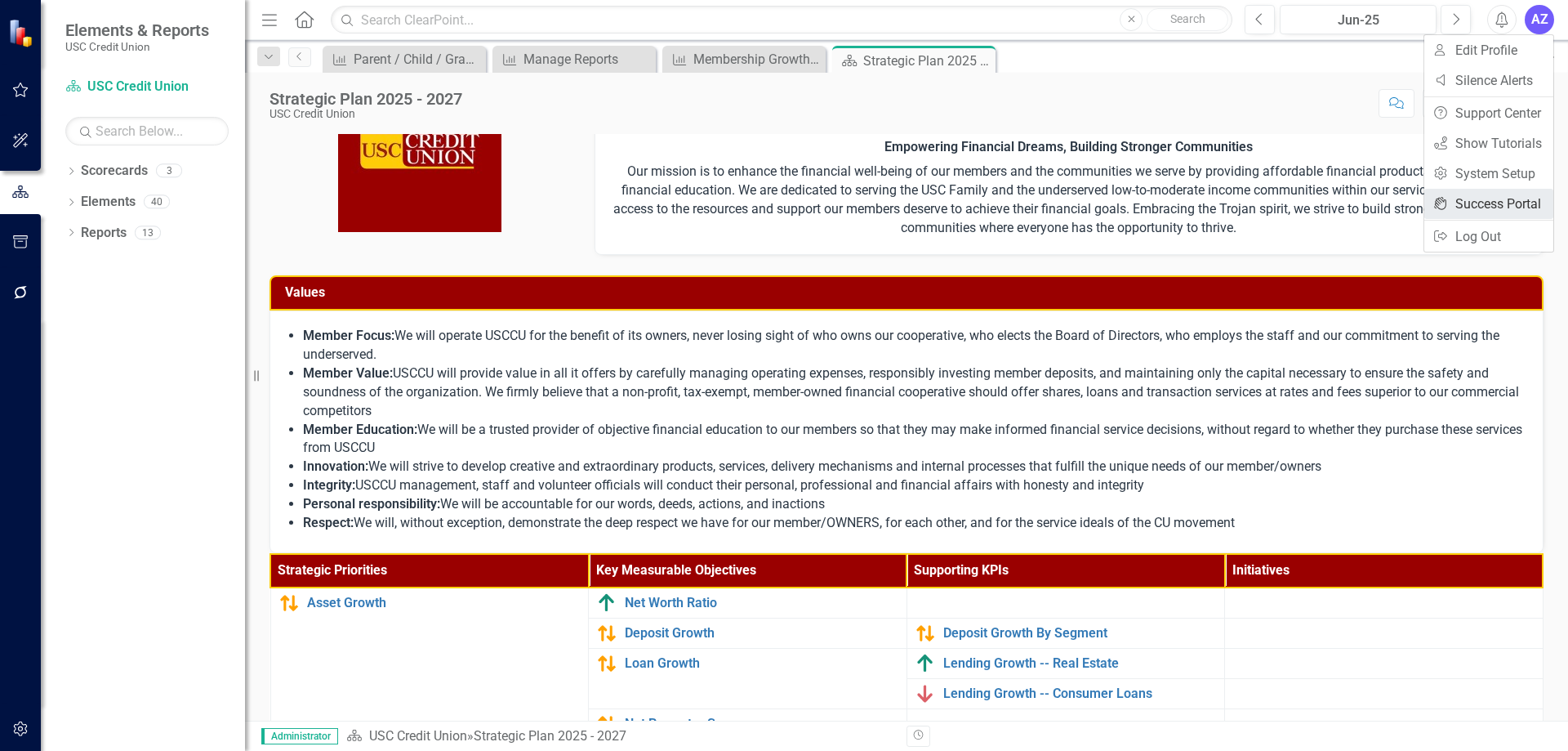 click on "icon.portal Success Portal" at bounding box center (1489, 203) 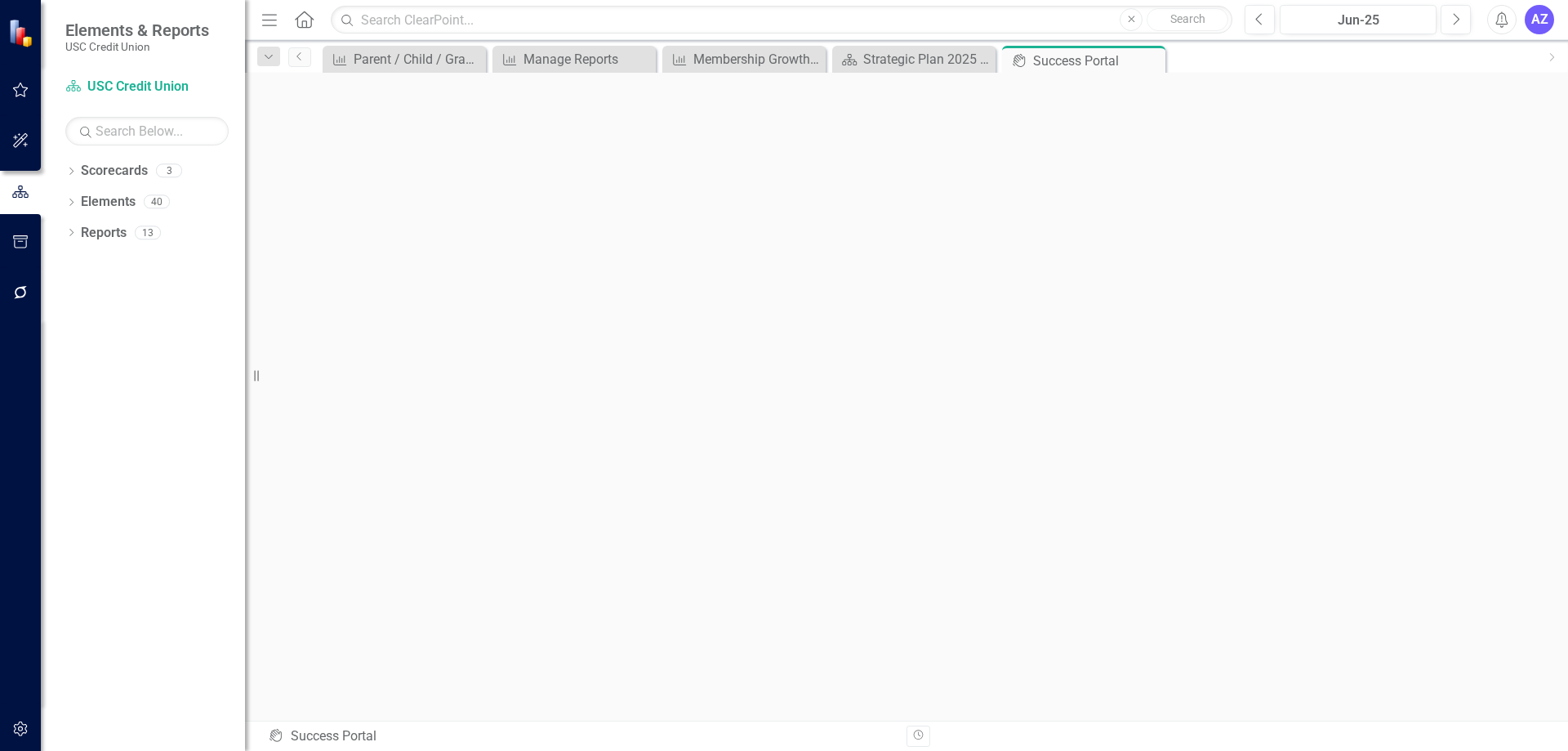 scroll, scrollTop: 6, scrollLeft: 0, axis: vertical 